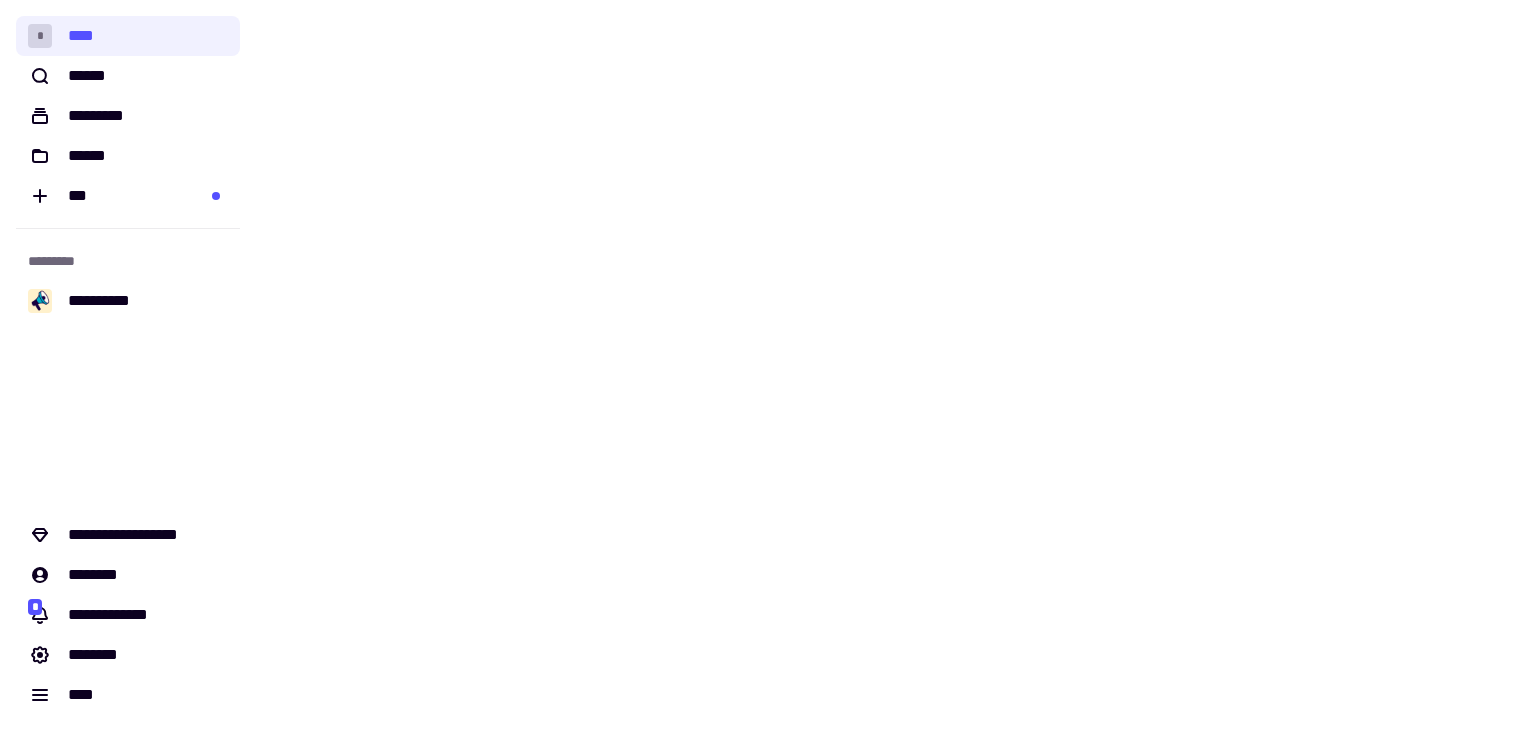 scroll, scrollTop: 0, scrollLeft: 0, axis: both 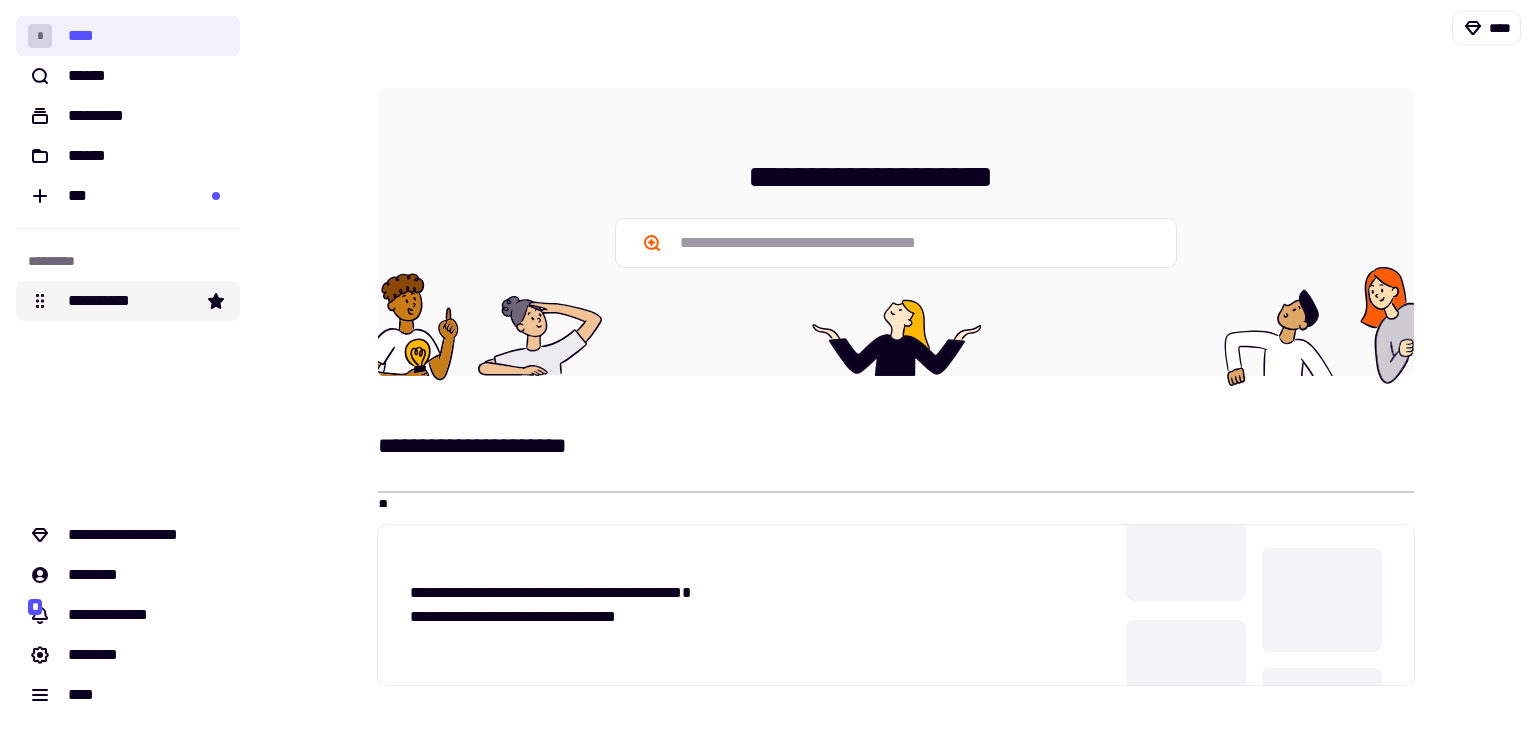 click on "**********" 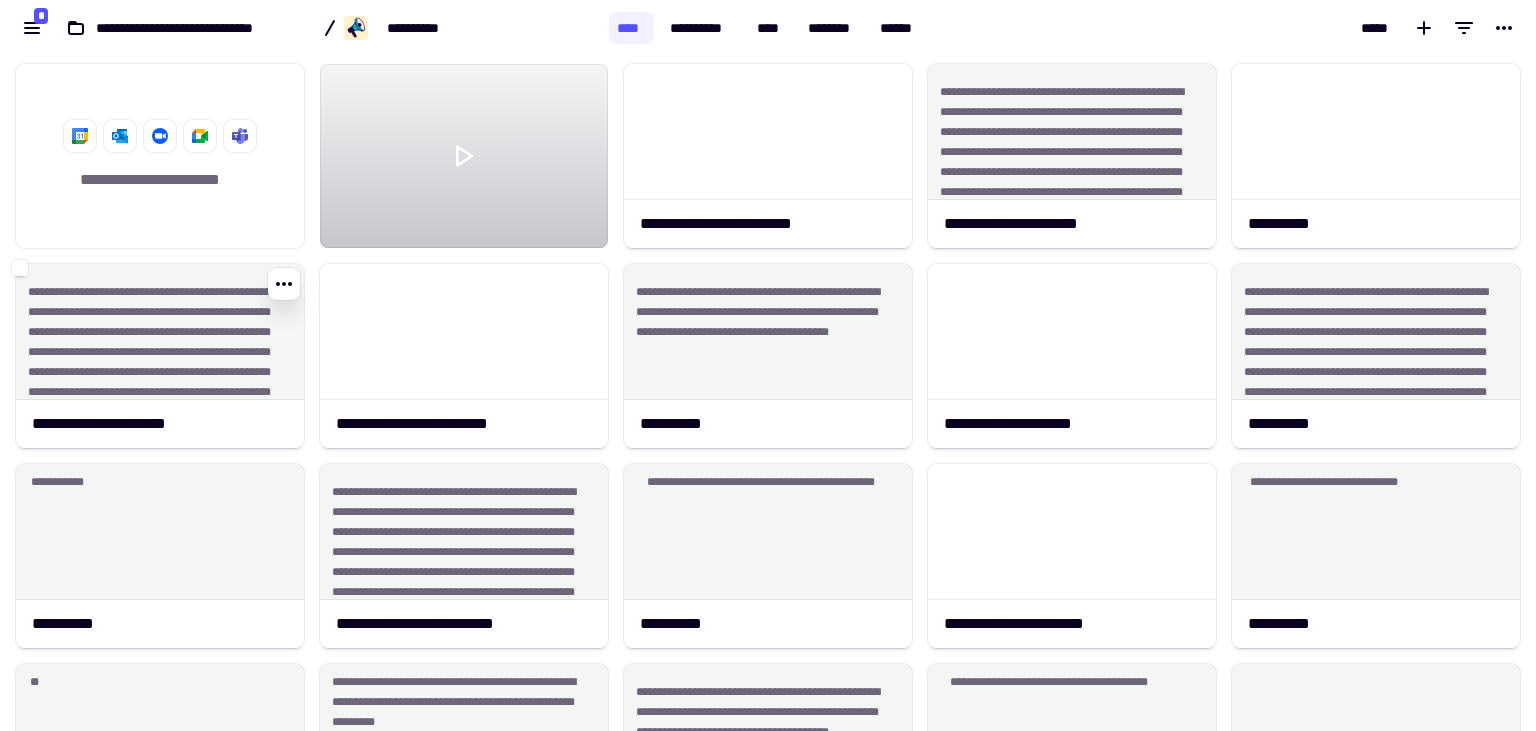 scroll, scrollTop: 1, scrollLeft: 1, axis: both 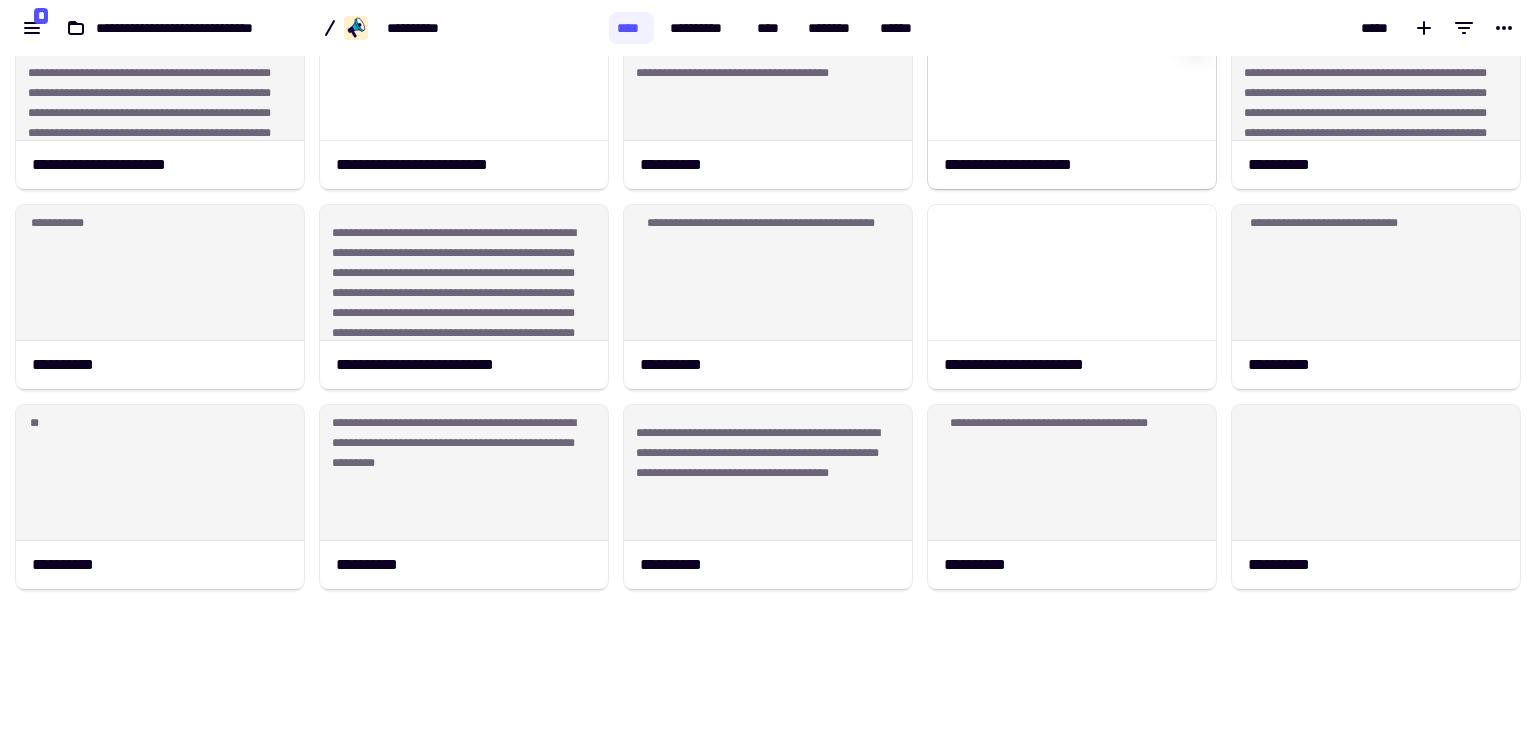 click 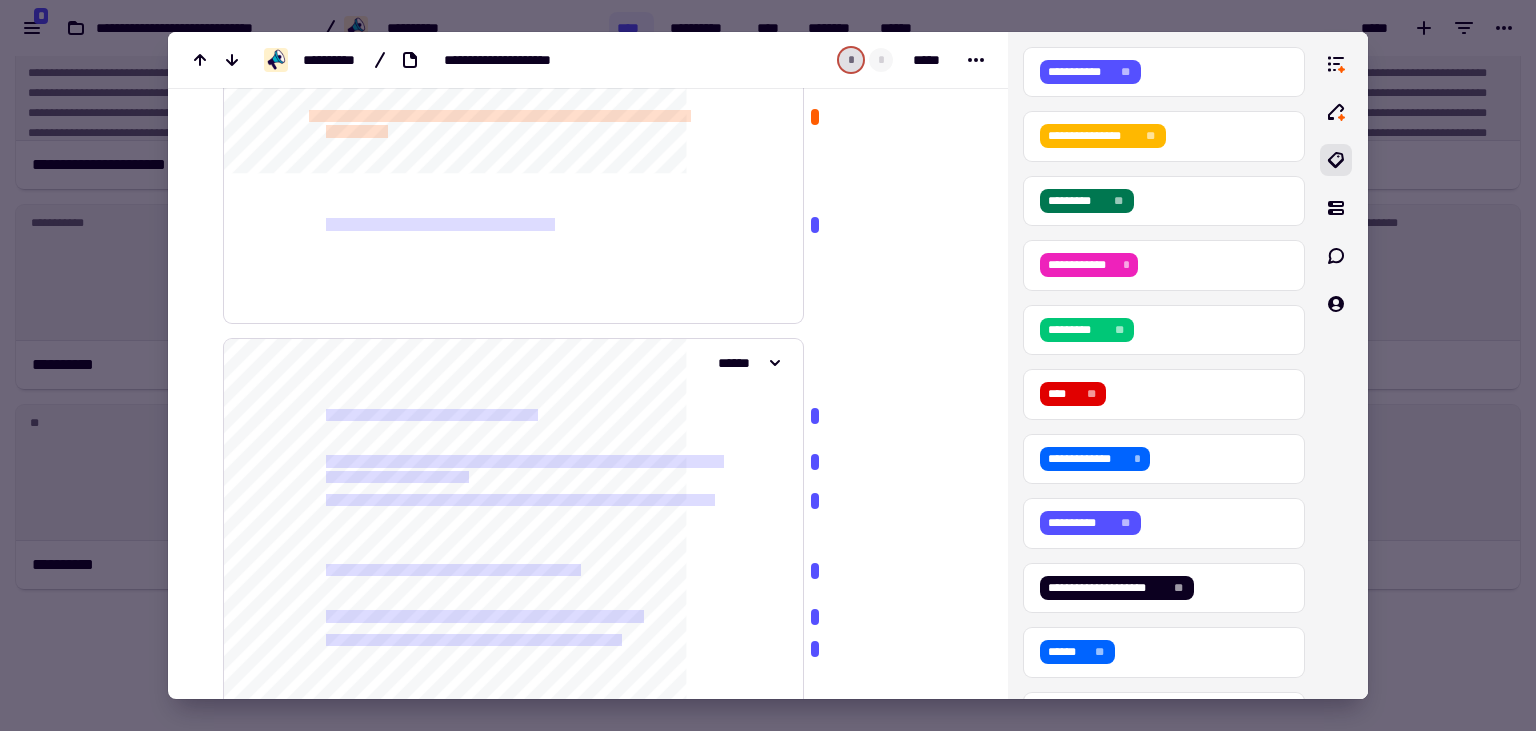 scroll, scrollTop: 3110, scrollLeft: 0, axis: vertical 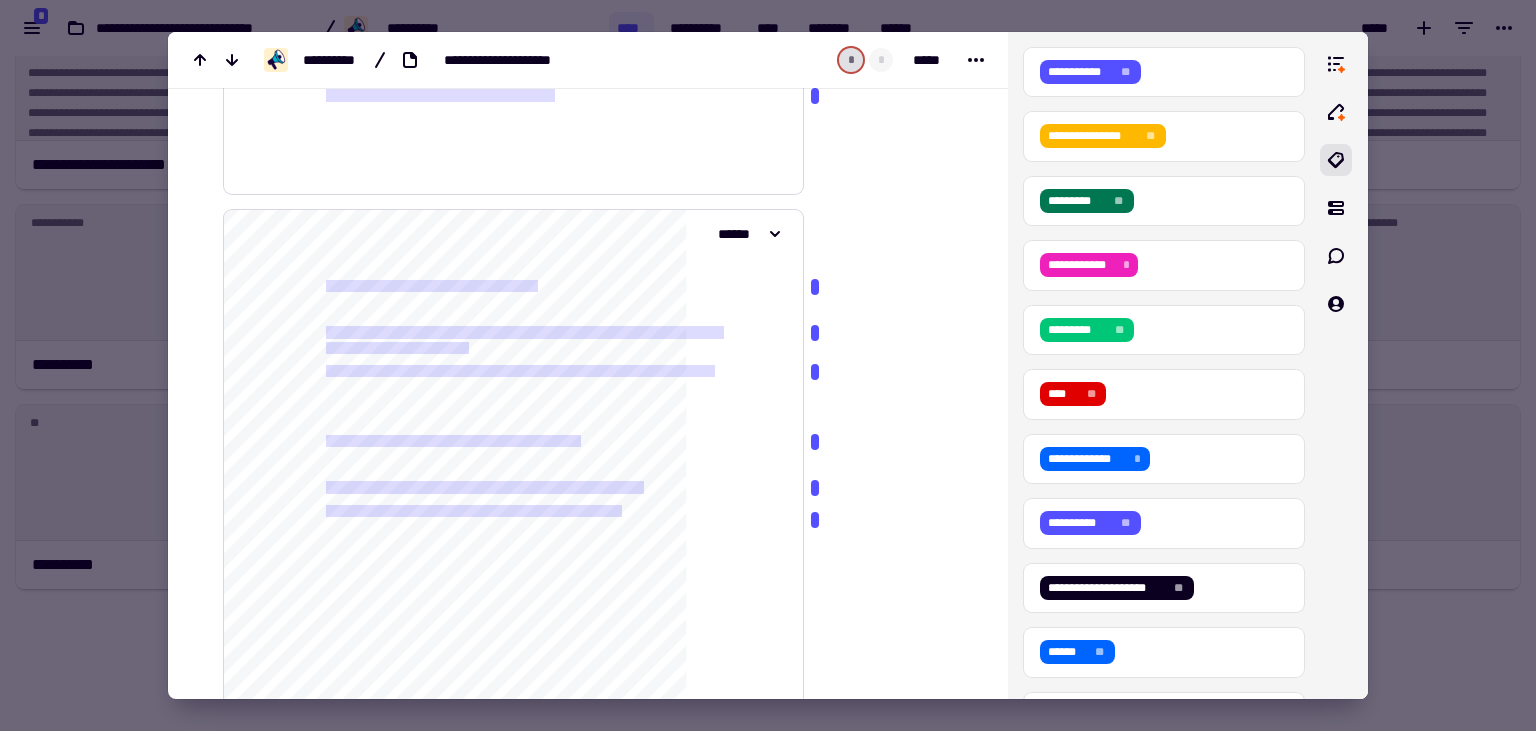 click on "**********" 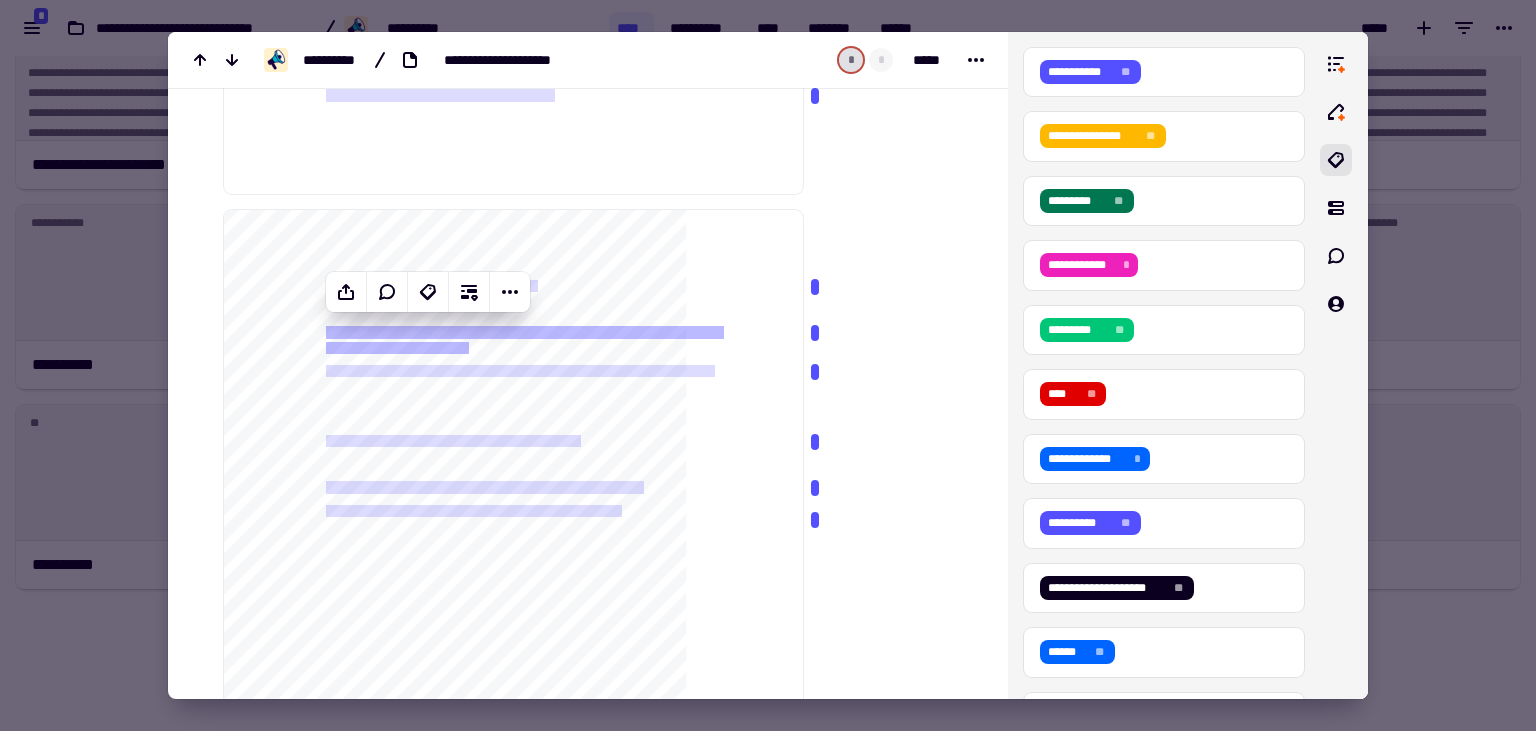 click at bounding box center [893, -1302] 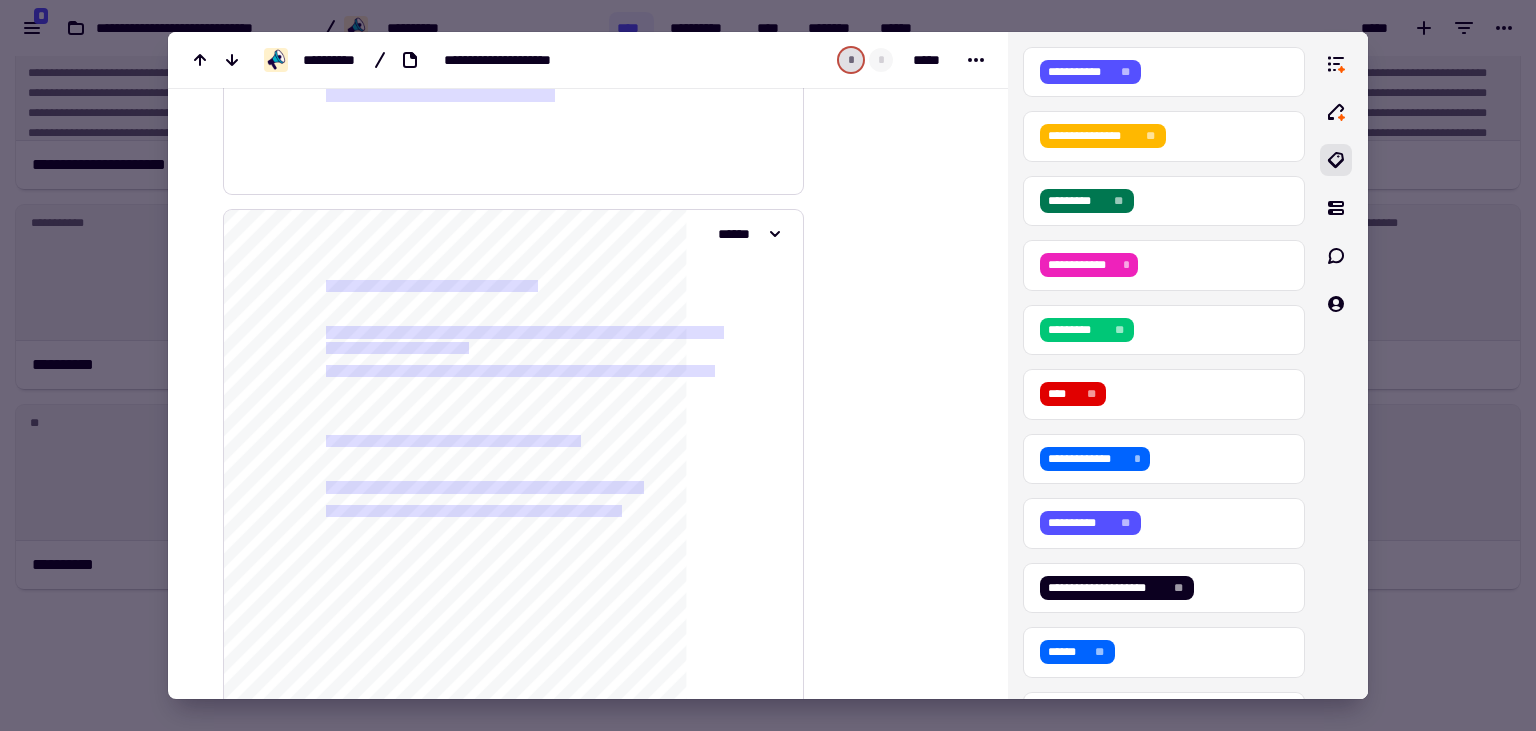 scroll, scrollTop: 3240, scrollLeft: 0, axis: vertical 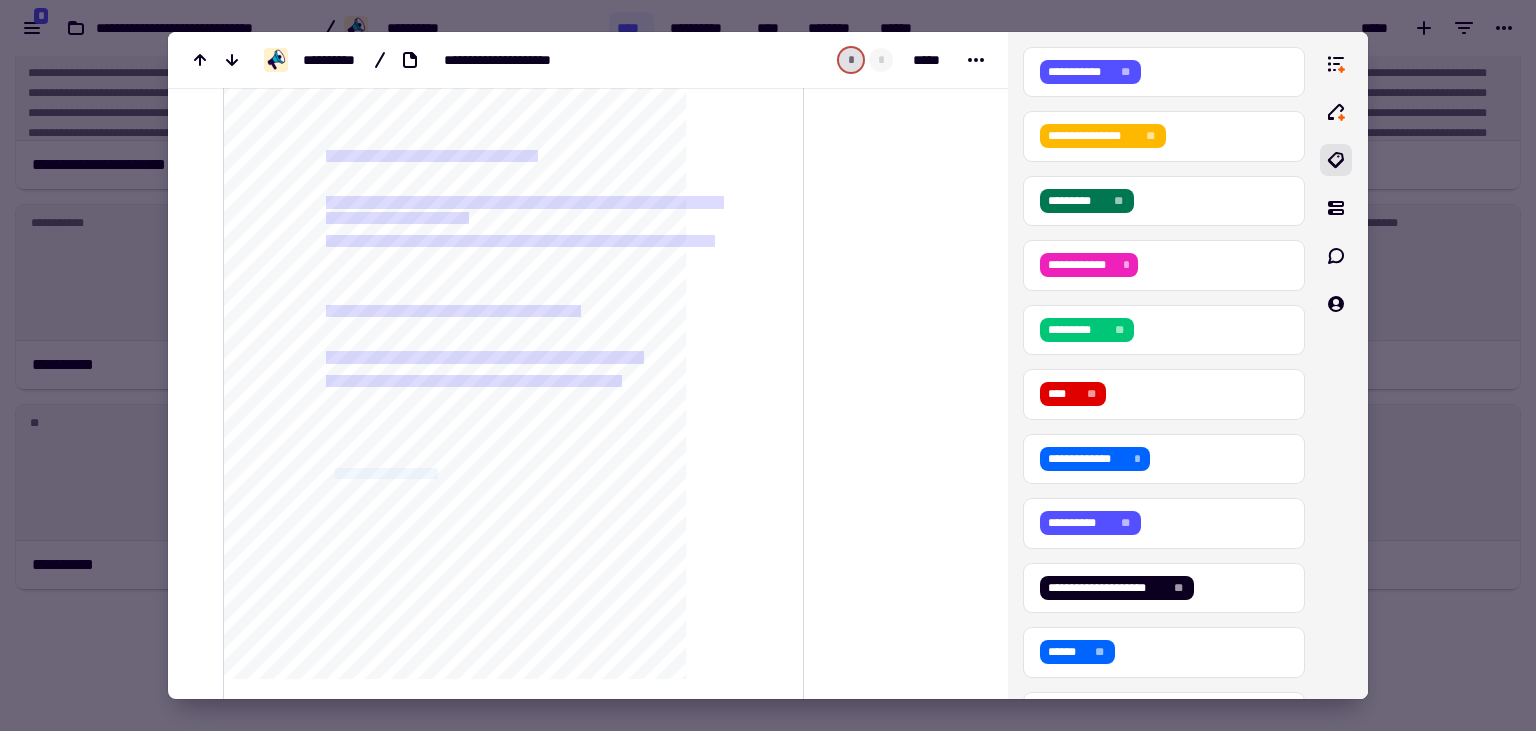 drag, startPoint x: 369, startPoint y: 464, endPoint x: 559, endPoint y: 459, distance: 190.06578 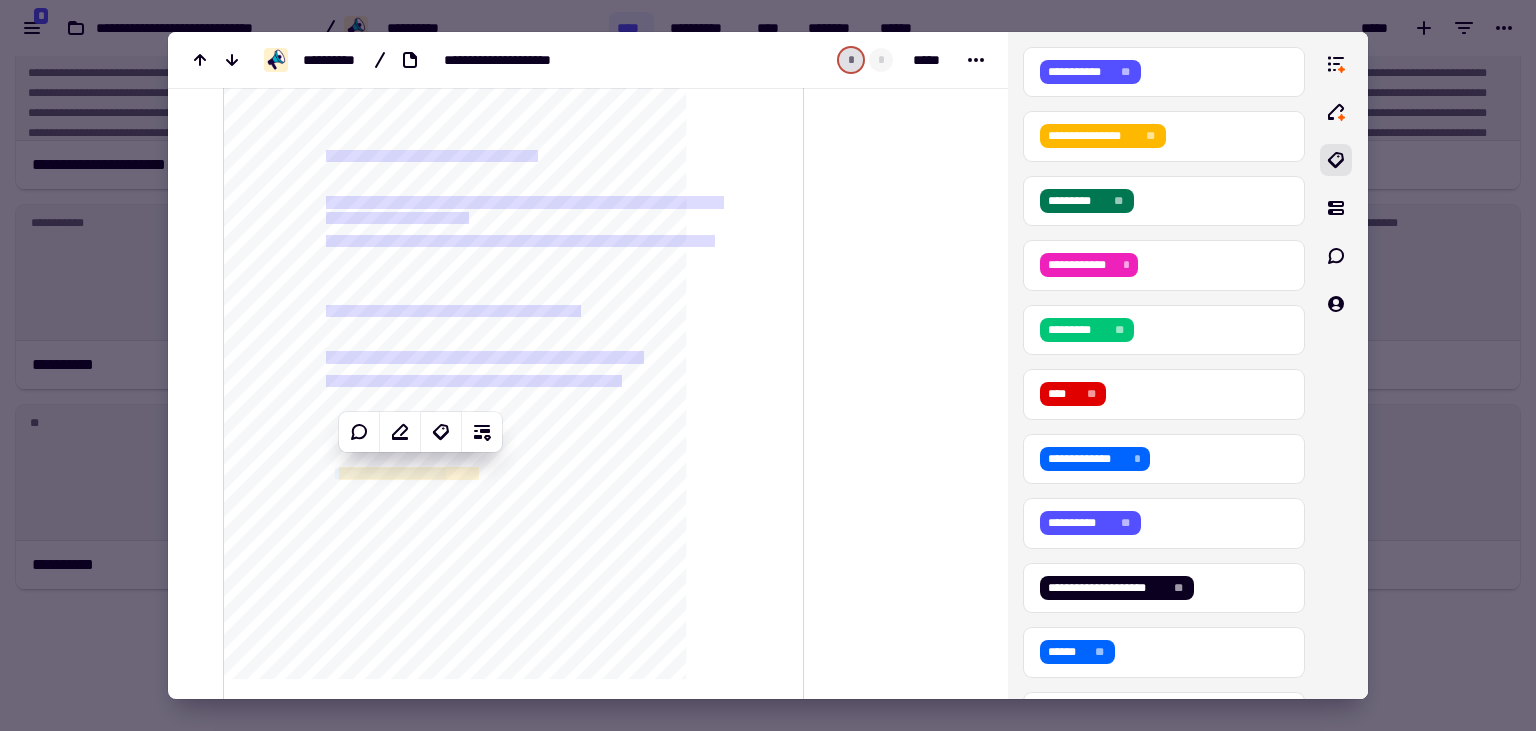 click on "**********" 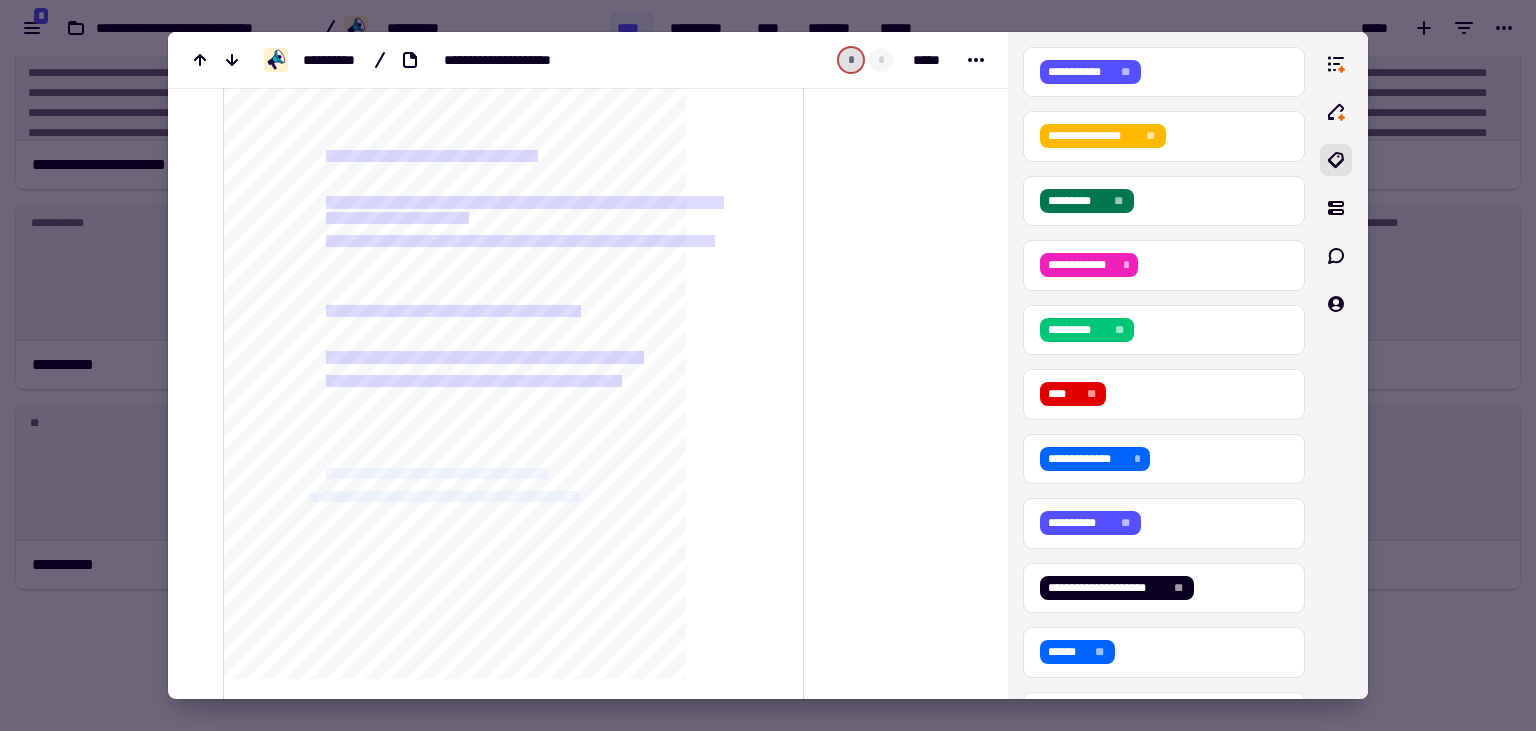 drag, startPoint x: 656, startPoint y: 493, endPoint x: 320, endPoint y: 466, distance: 337.08307 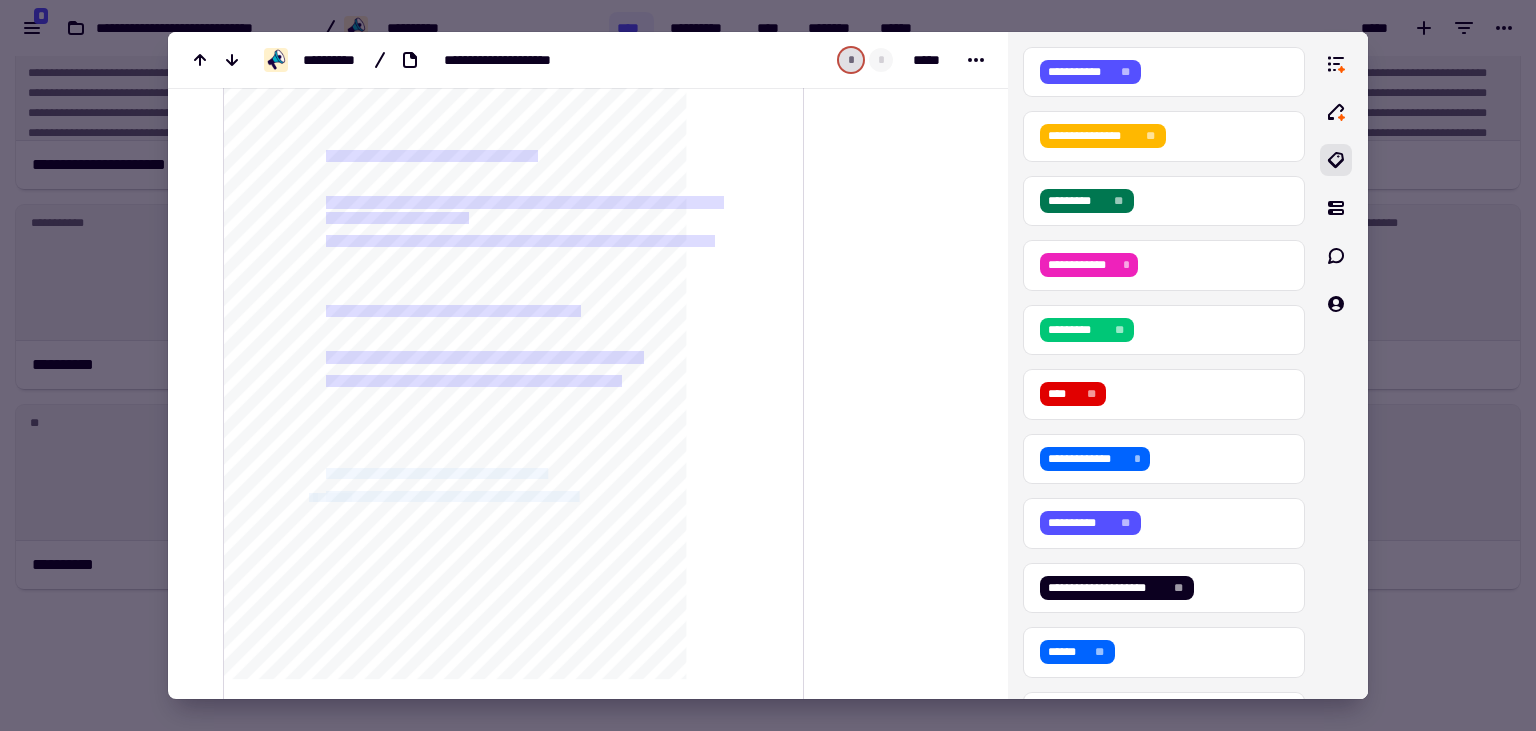 click on "**********" 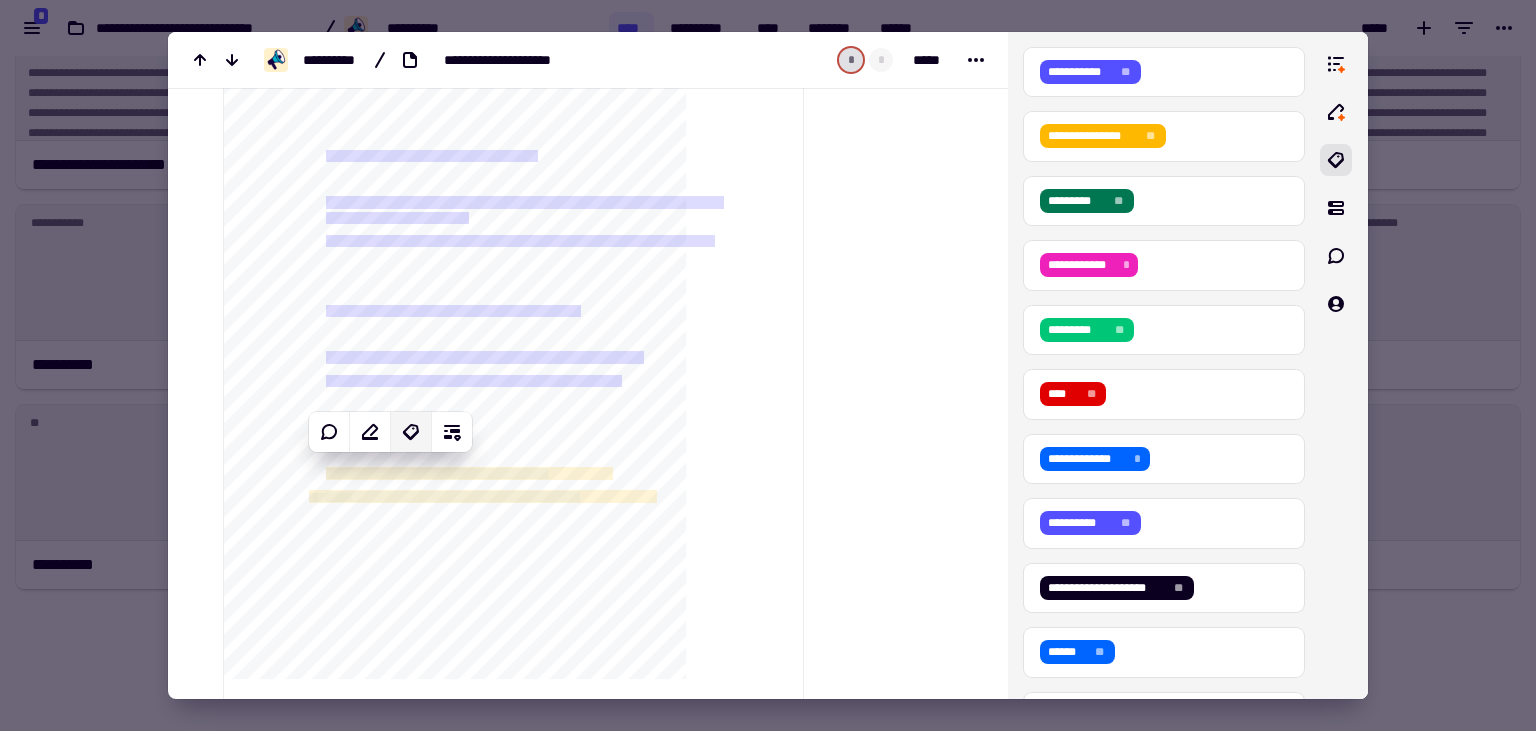 click 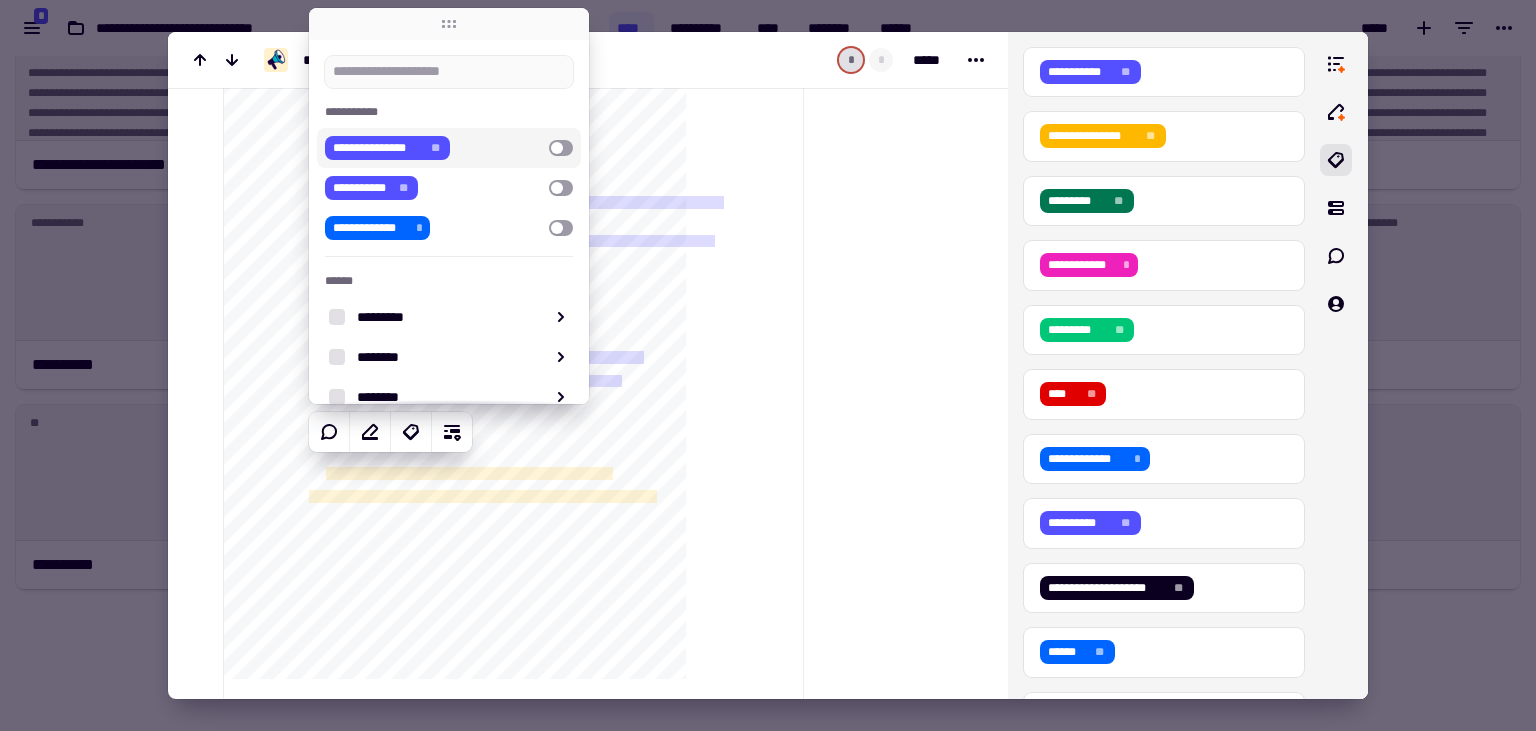 click at bounding box center [561, 148] 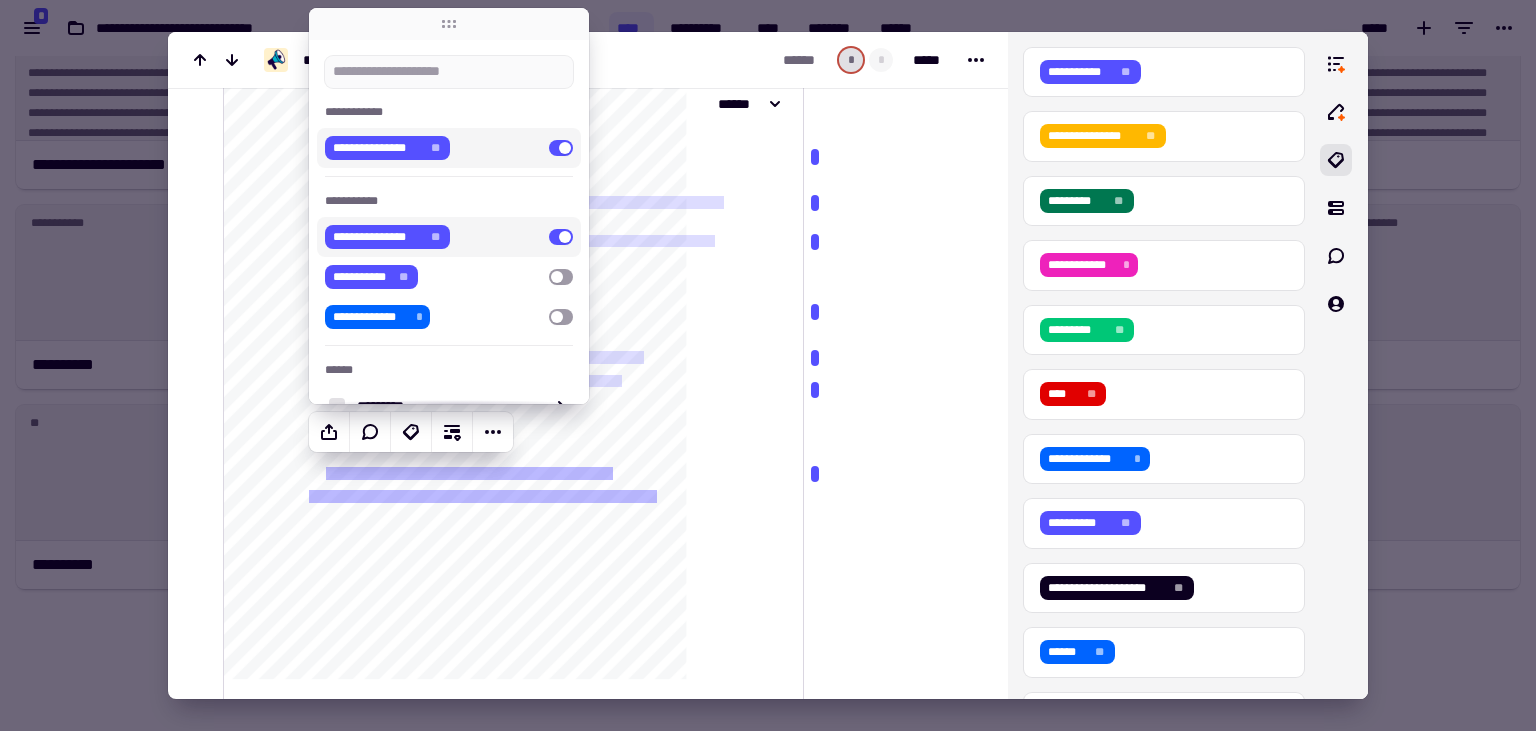 scroll, scrollTop: 3370, scrollLeft: 0, axis: vertical 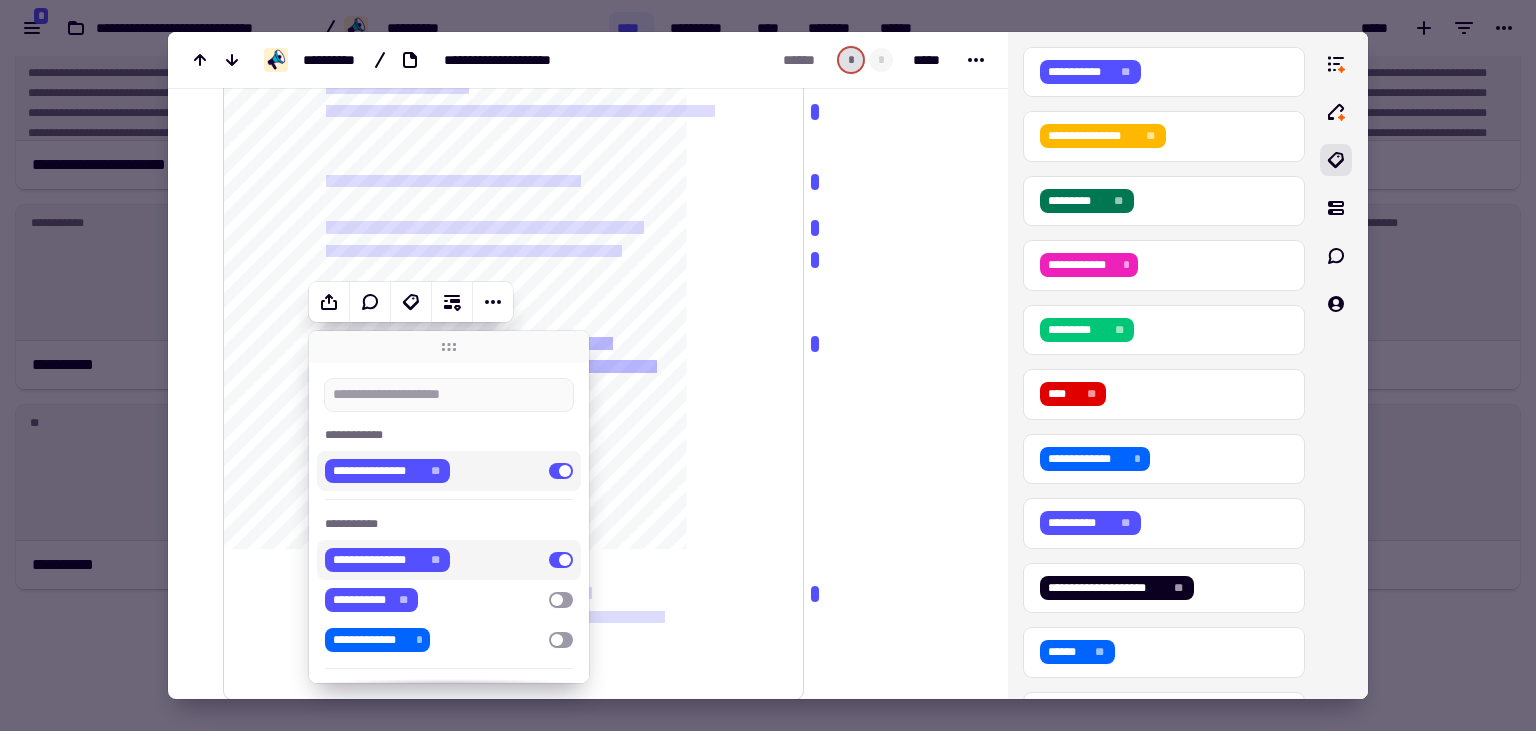 click on "**********" 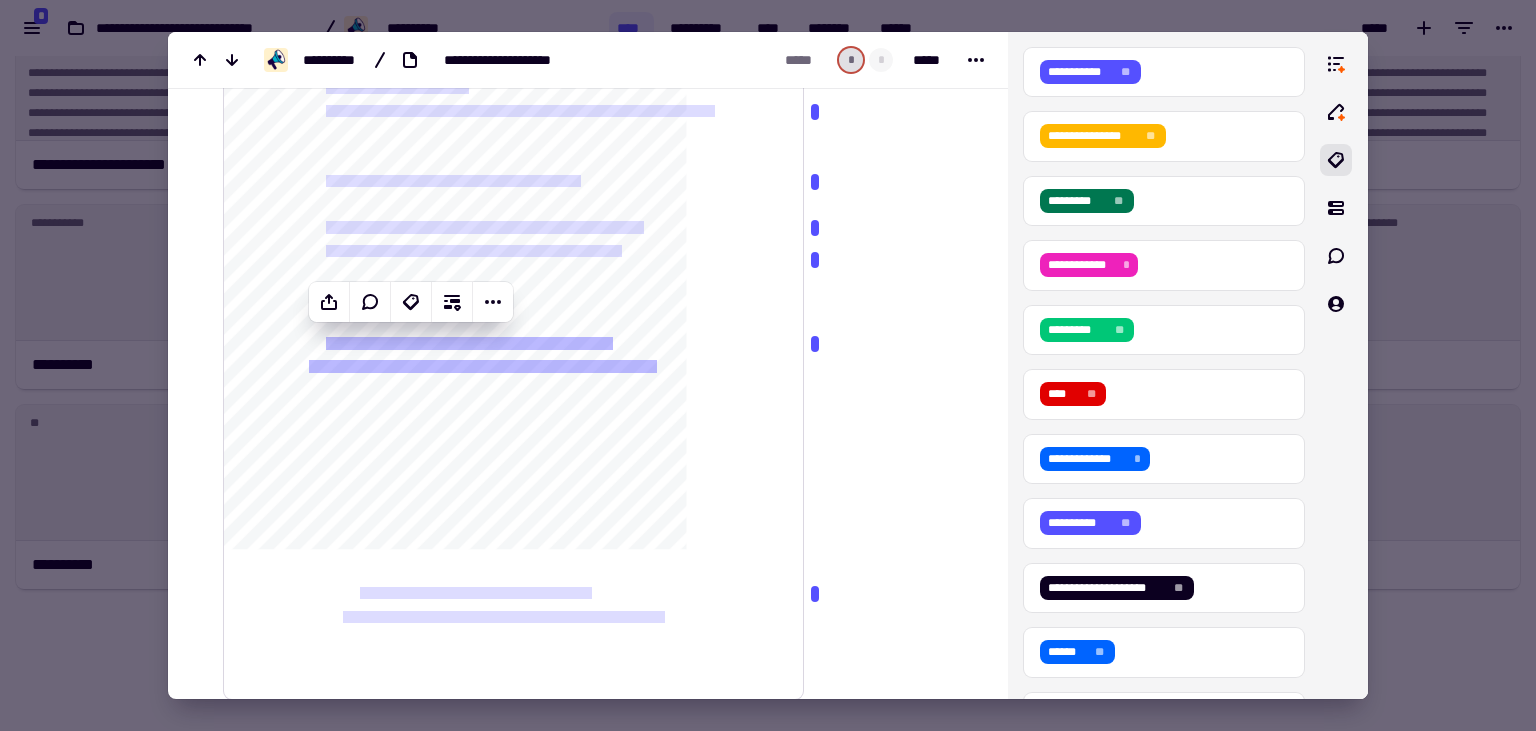 click on "**********" 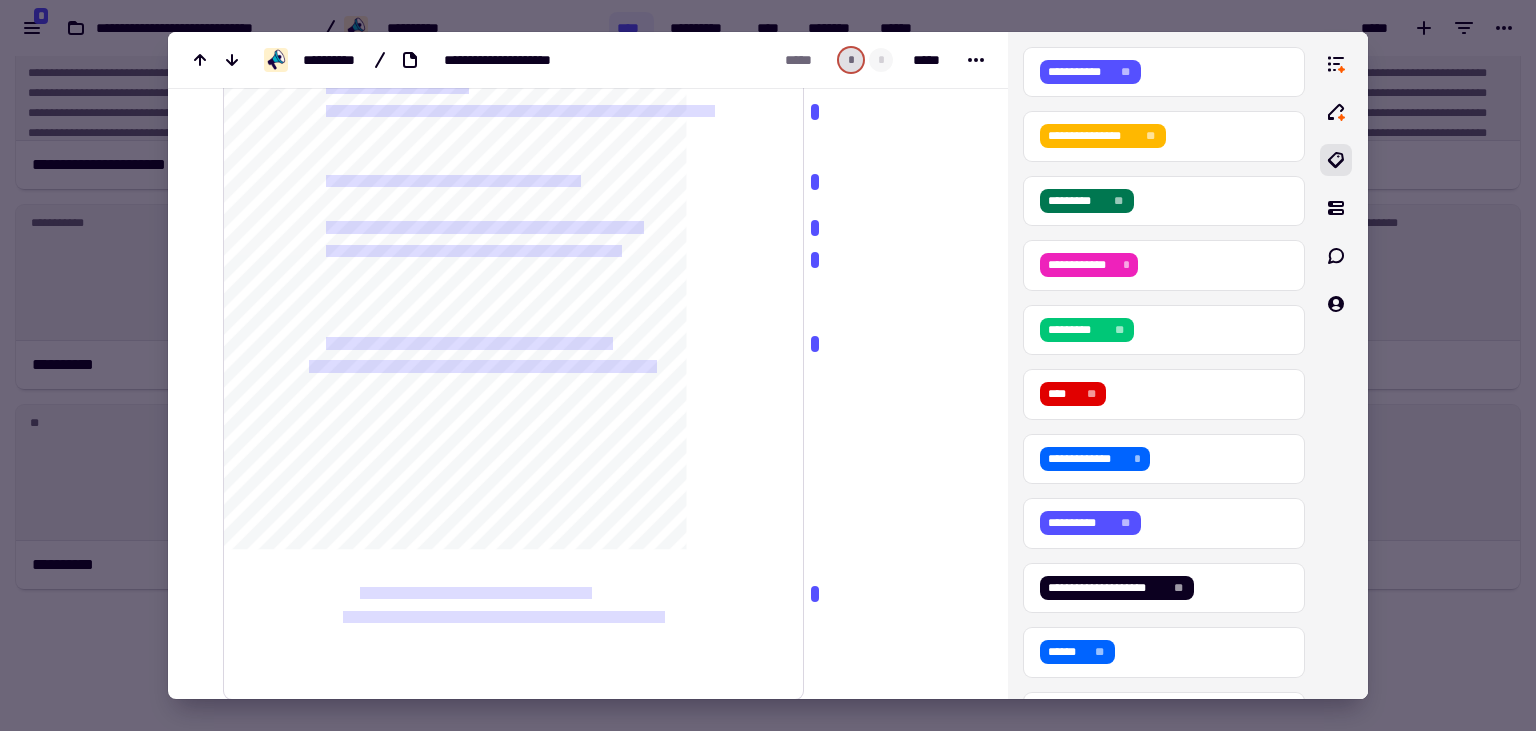 drag, startPoint x: 585, startPoint y: 375, endPoint x: 333, endPoint y: 381, distance: 252.07141 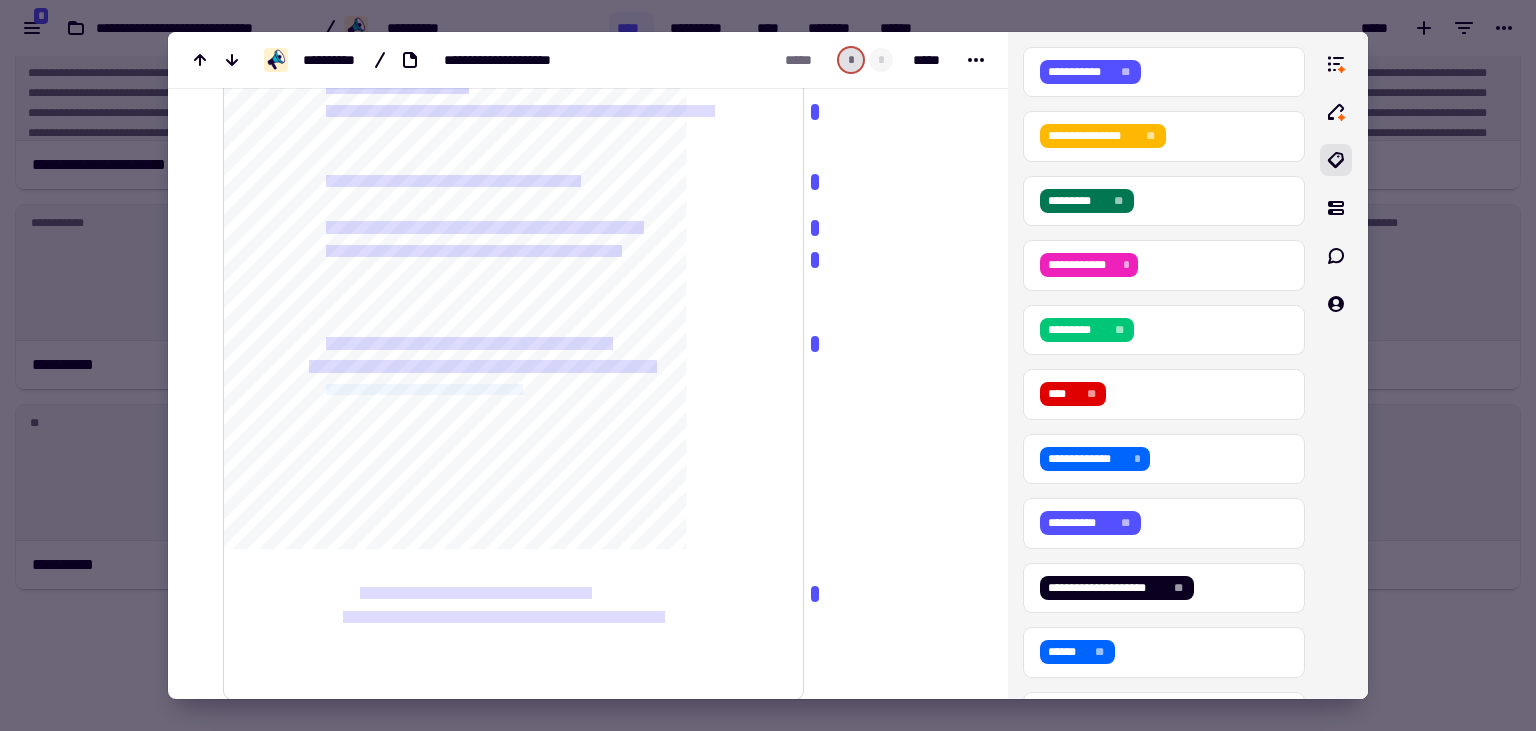 drag, startPoint x: 329, startPoint y: 382, endPoint x: 571, endPoint y: 388, distance: 242.07437 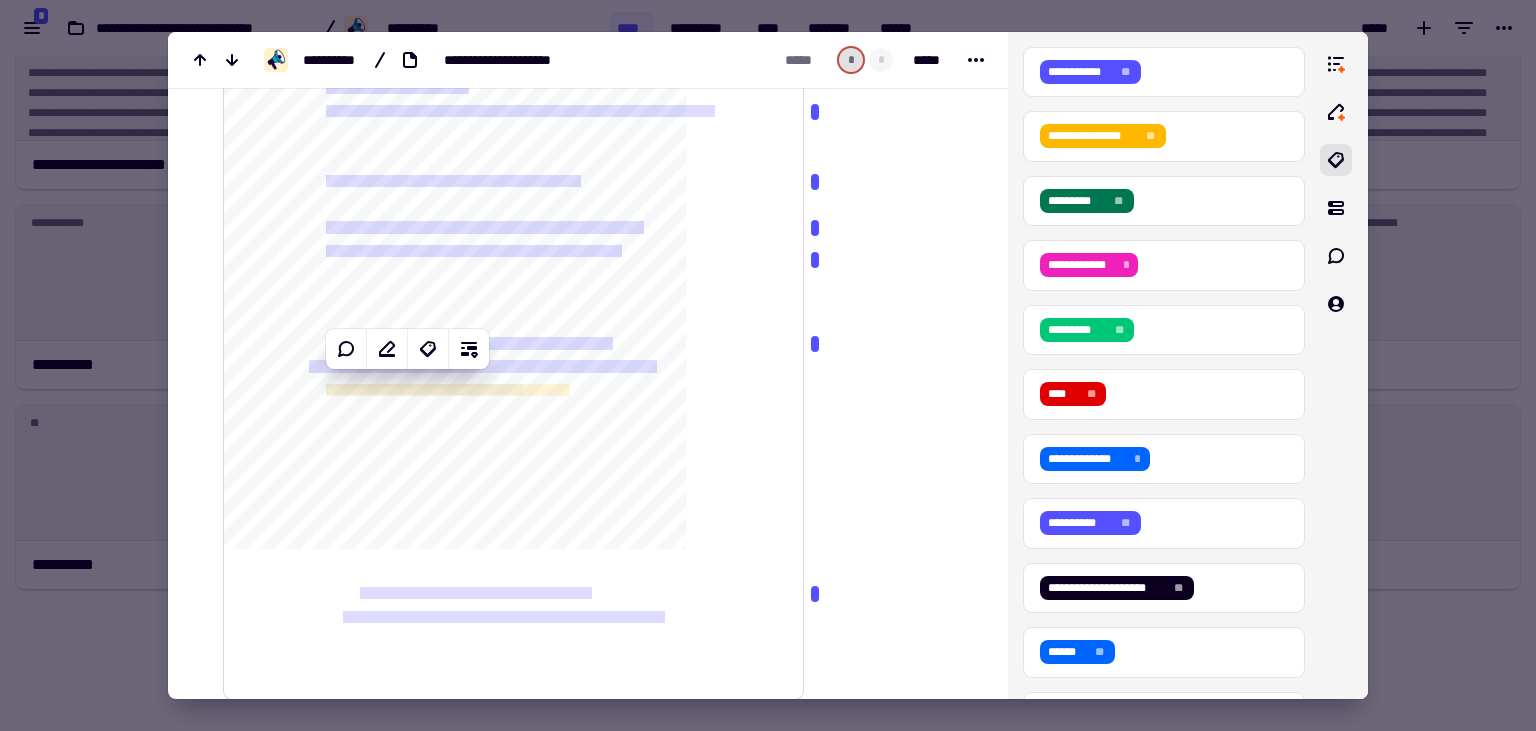 click on "**********" 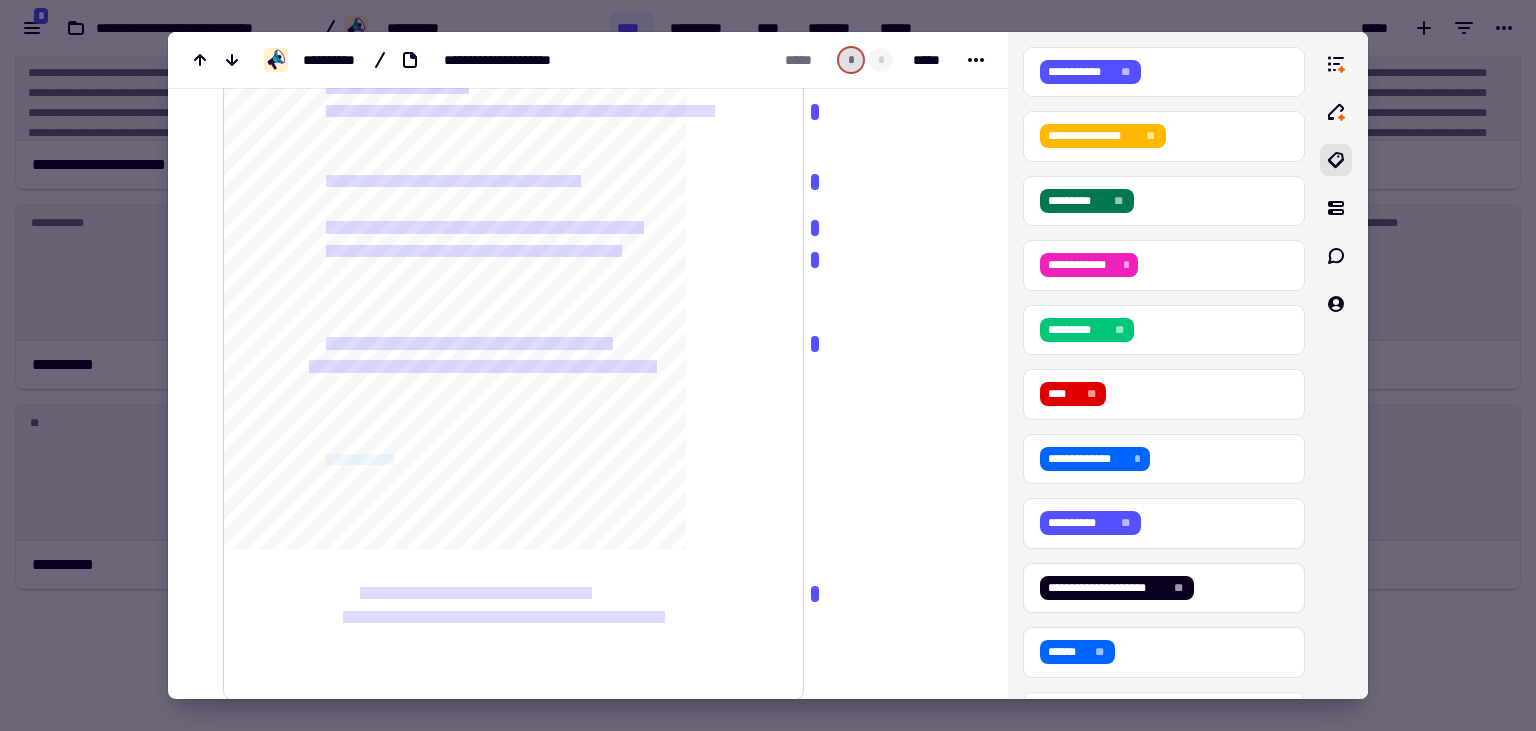 drag, startPoint x: 329, startPoint y: 449, endPoint x: 413, endPoint y: 468, distance: 86.12201 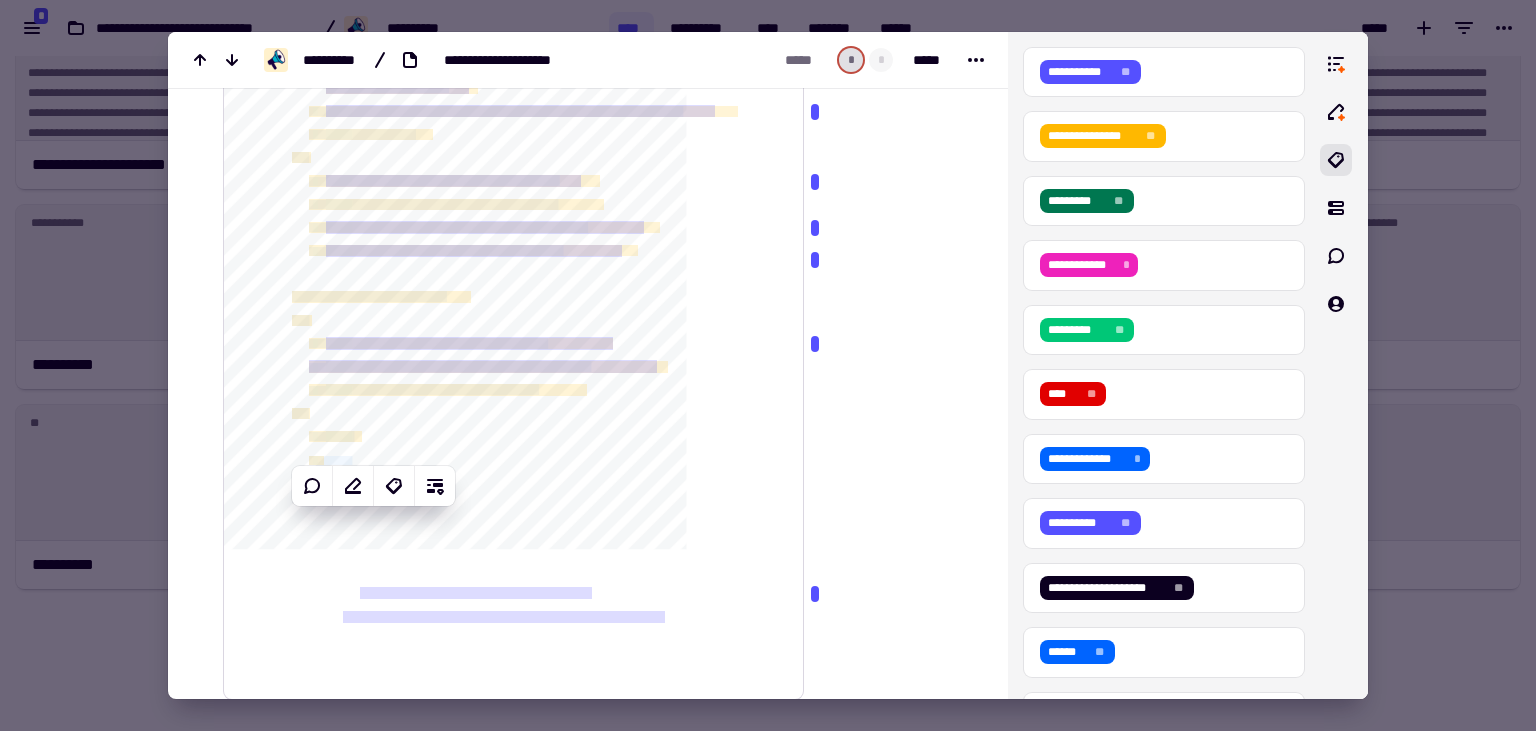 click 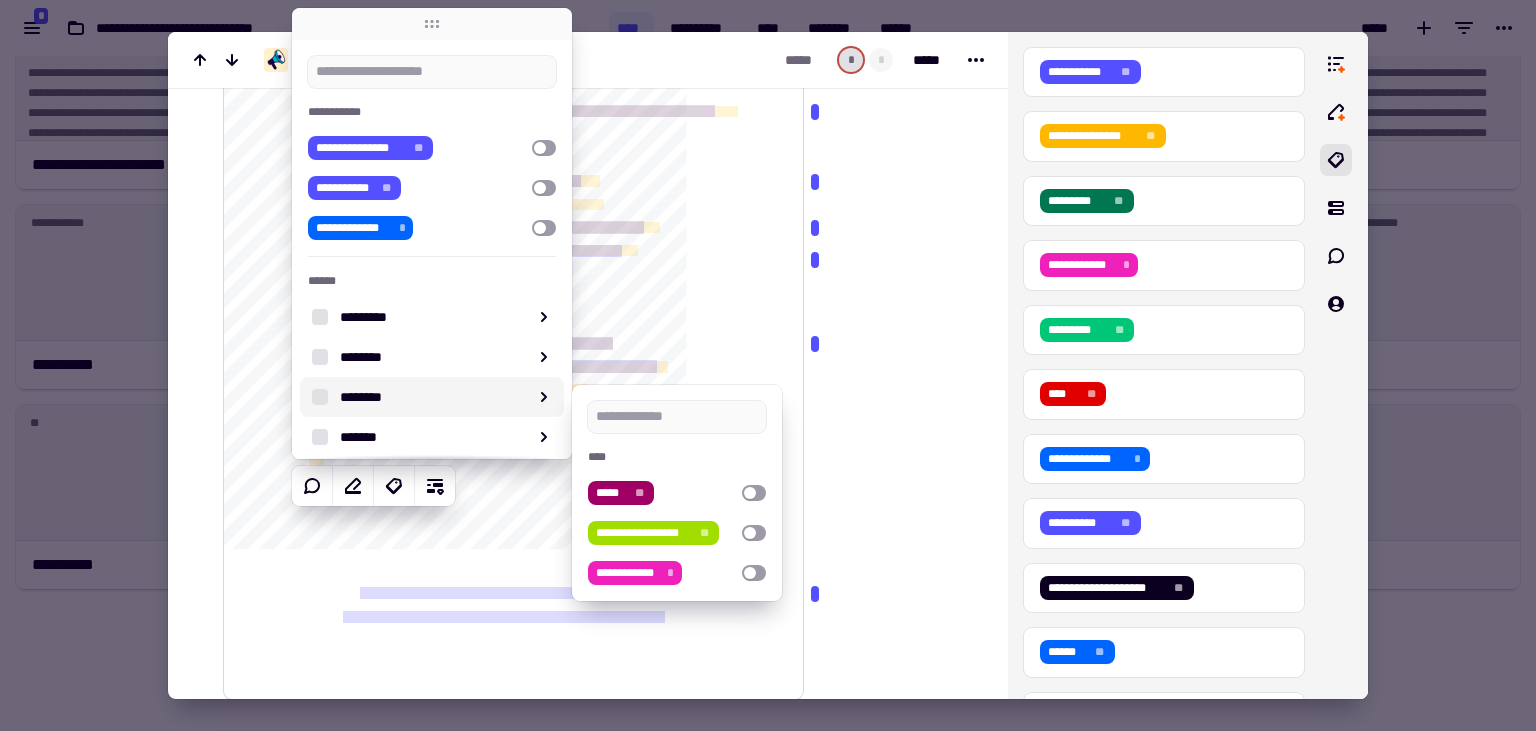 click on "**********" 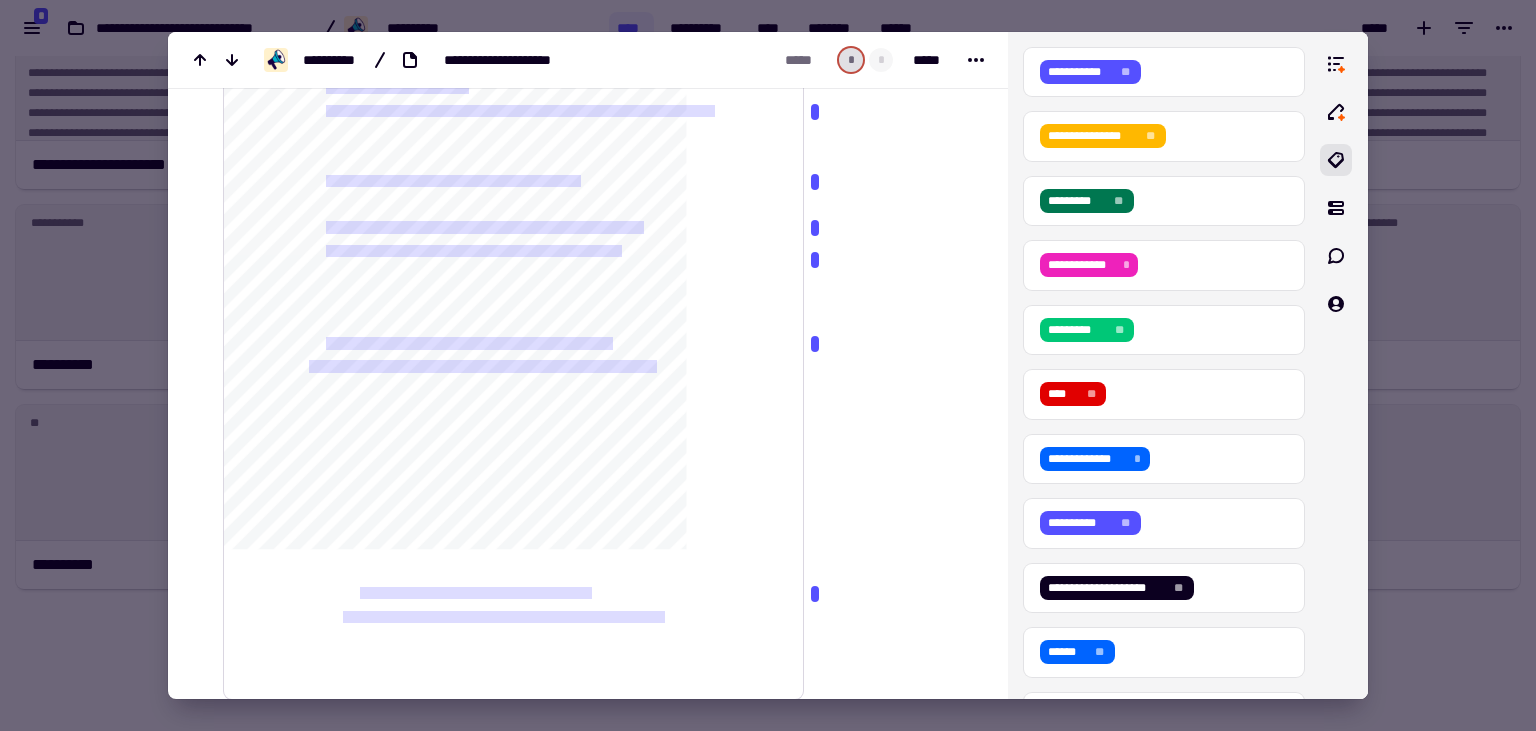 click on "**********" 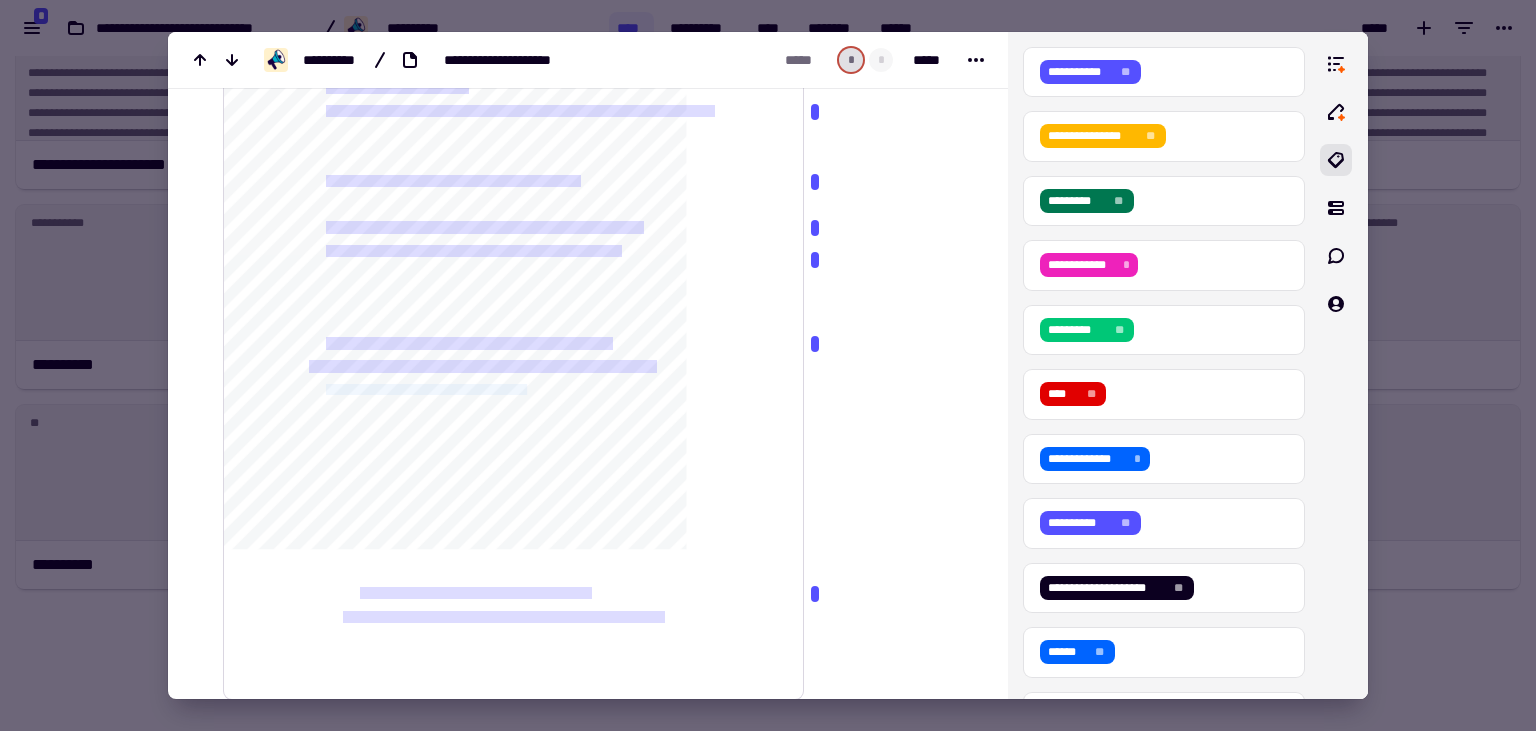 drag, startPoint x: 577, startPoint y: 384, endPoint x: 317, endPoint y: 383, distance: 260.00192 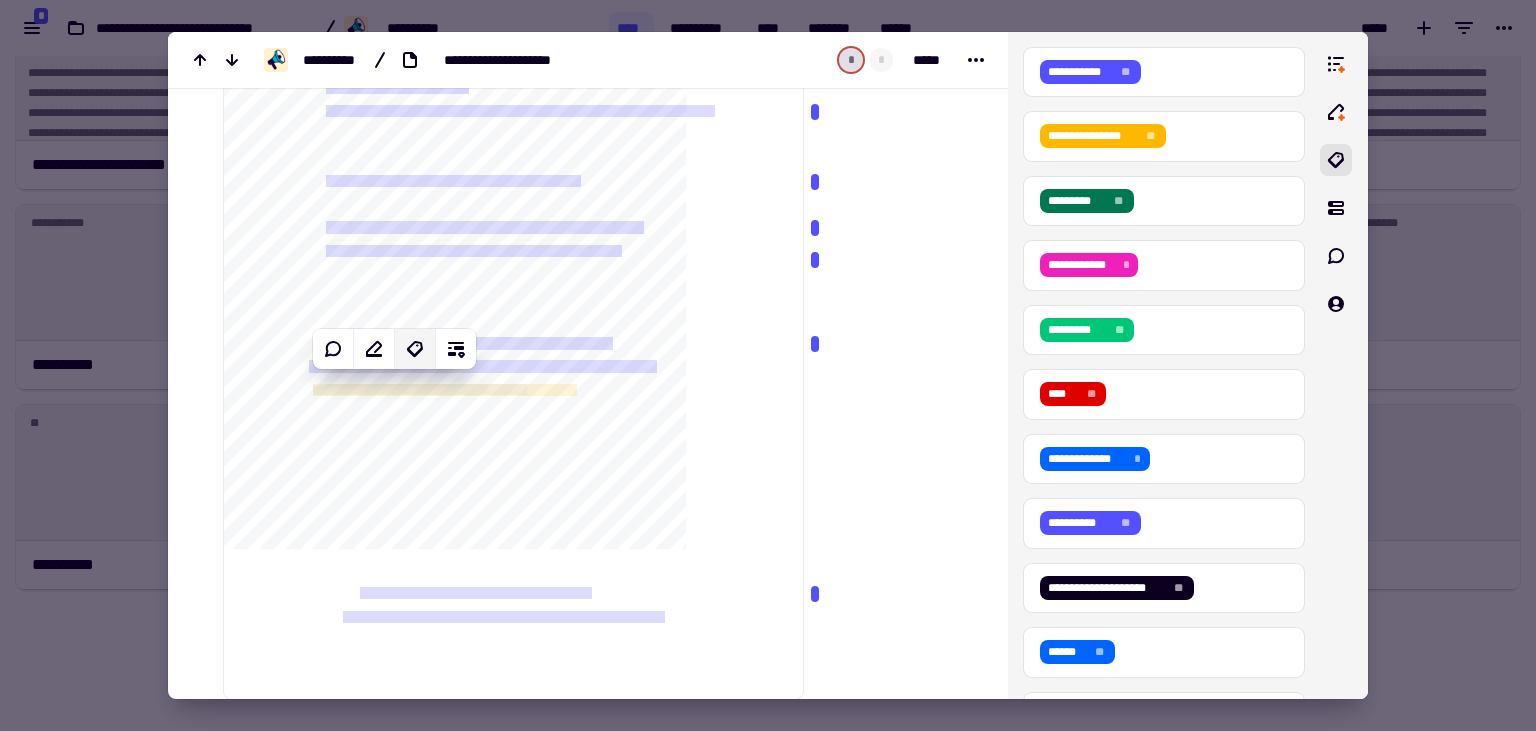 click 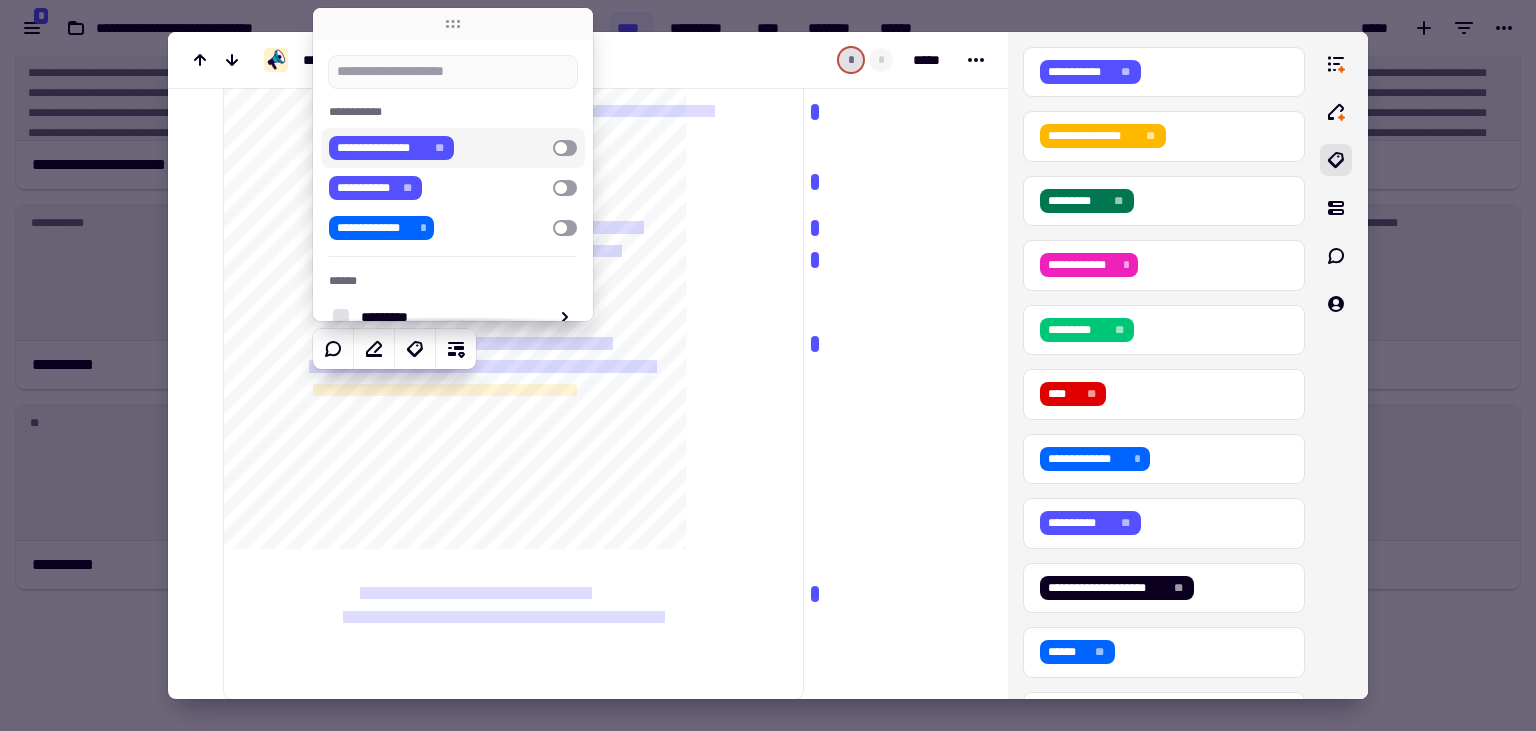click at bounding box center (565, 148) 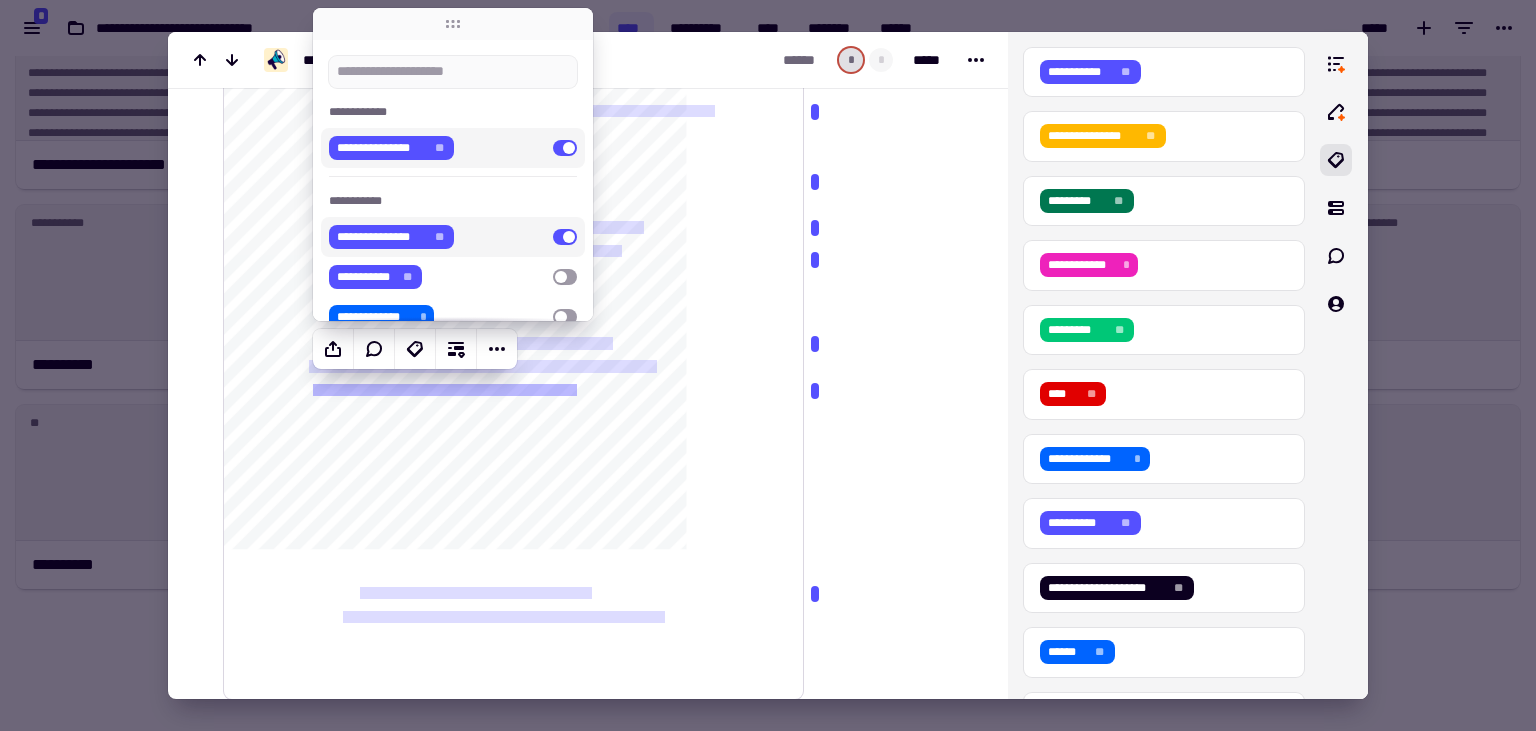 click on "**********" 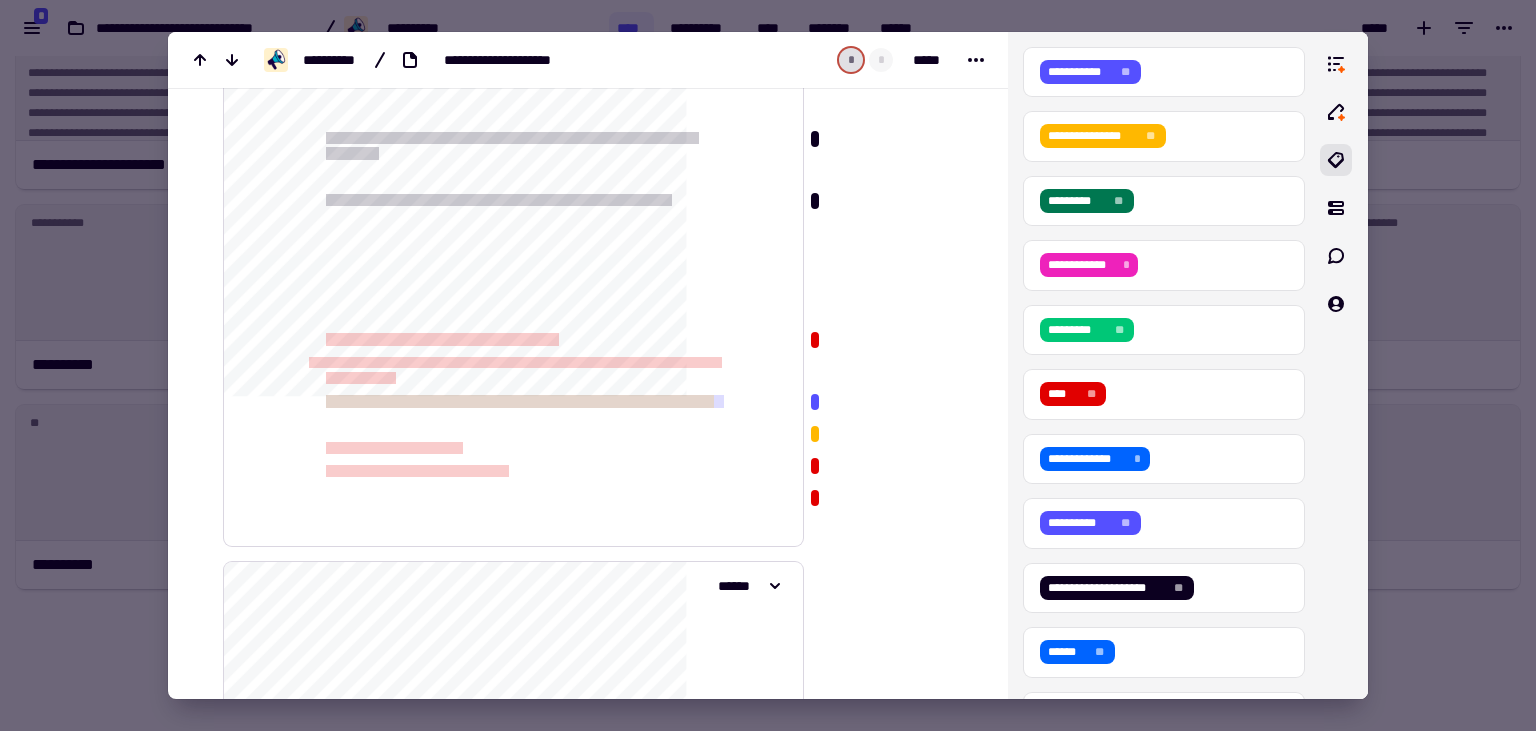 scroll, scrollTop: 5184, scrollLeft: 0, axis: vertical 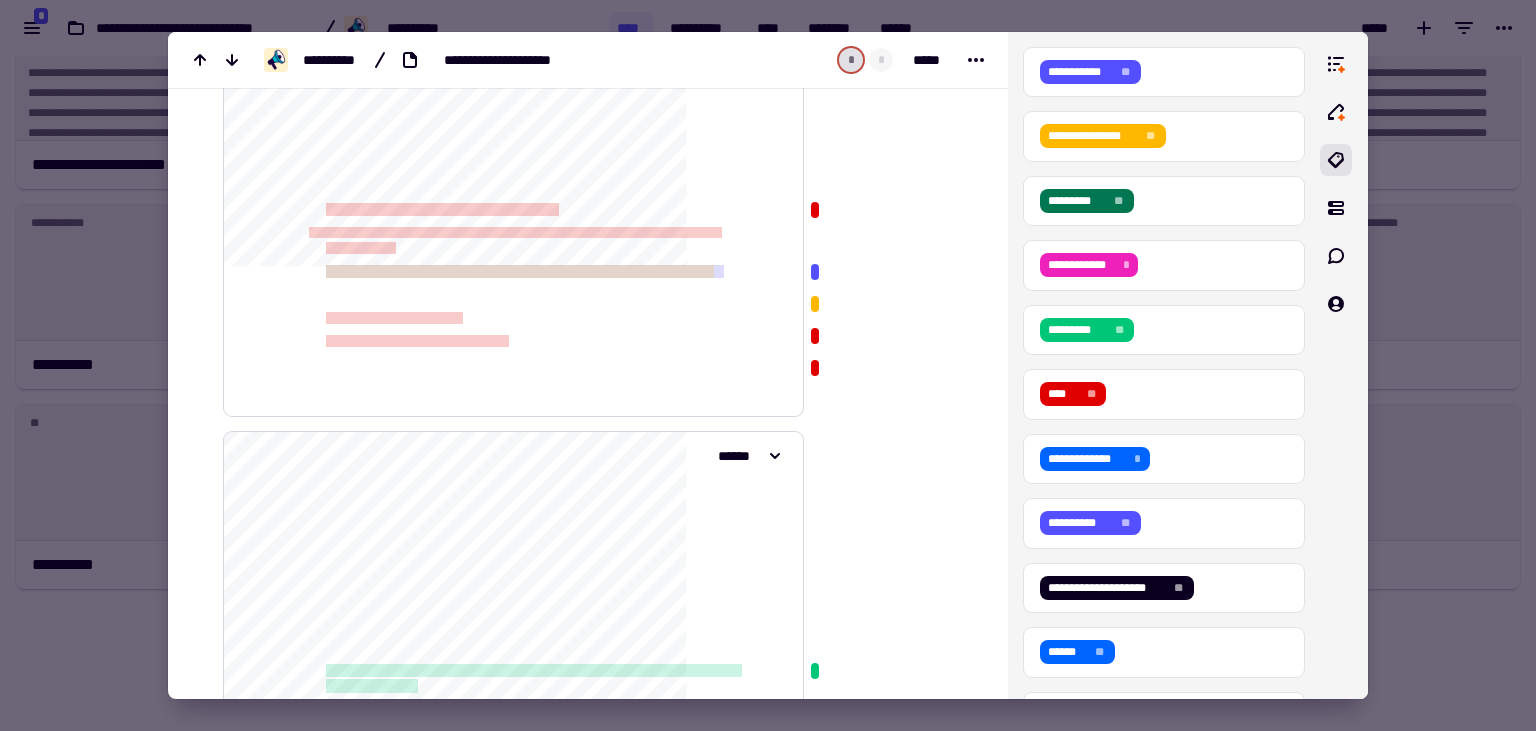 click on "**********" 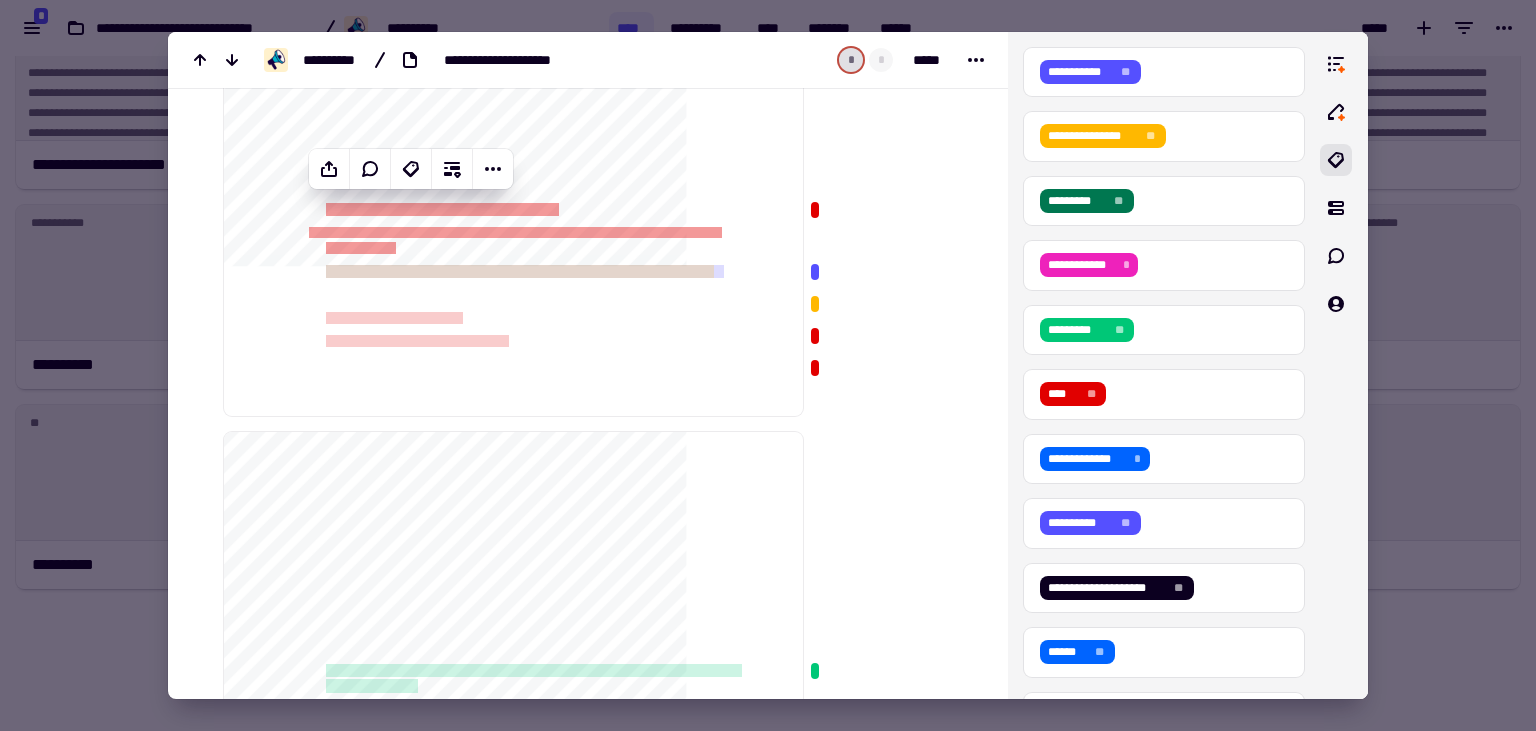 click at bounding box center [893, -2401] 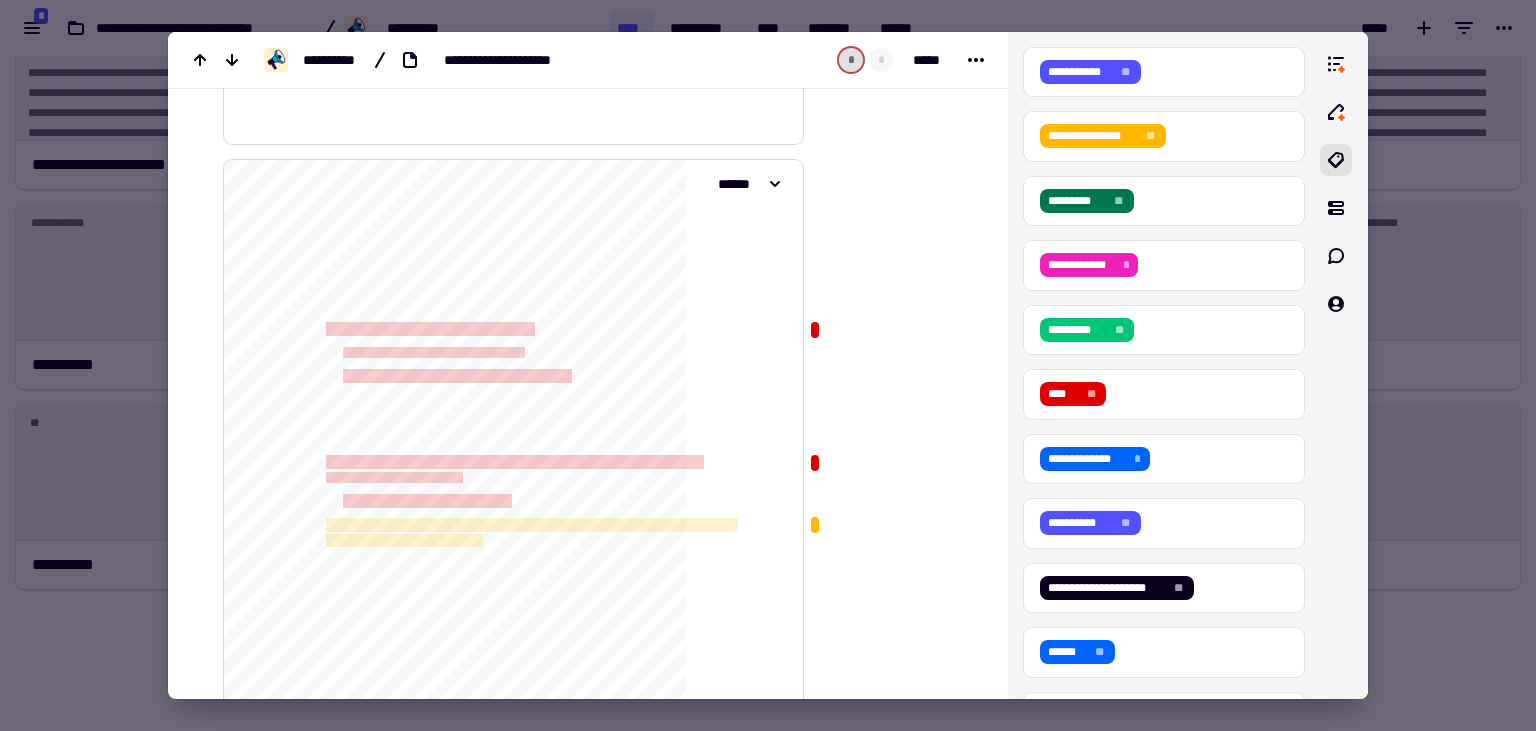 scroll, scrollTop: 6480, scrollLeft: 0, axis: vertical 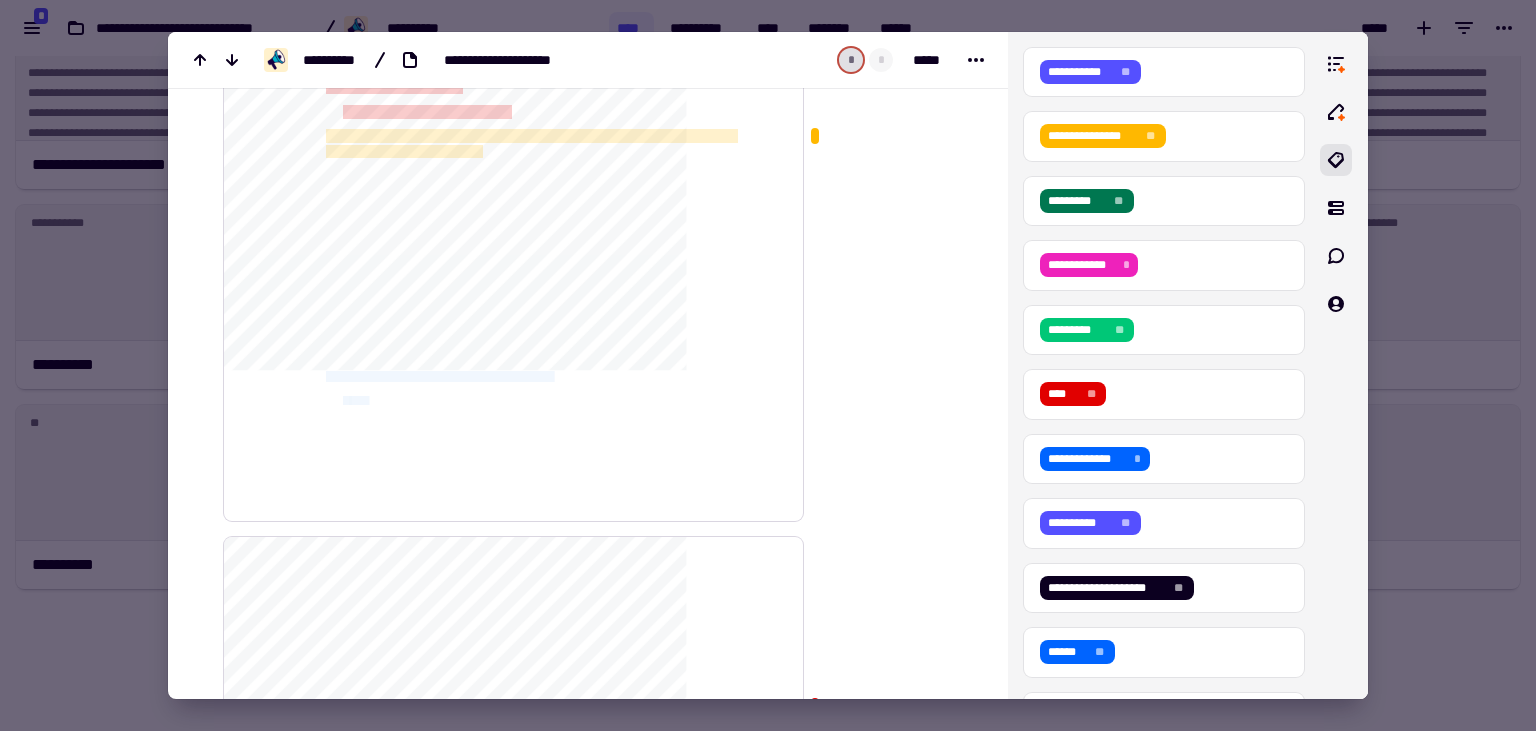 drag, startPoint x: 330, startPoint y: 499, endPoint x: 338, endPoint y: 383, distance: 116.275536 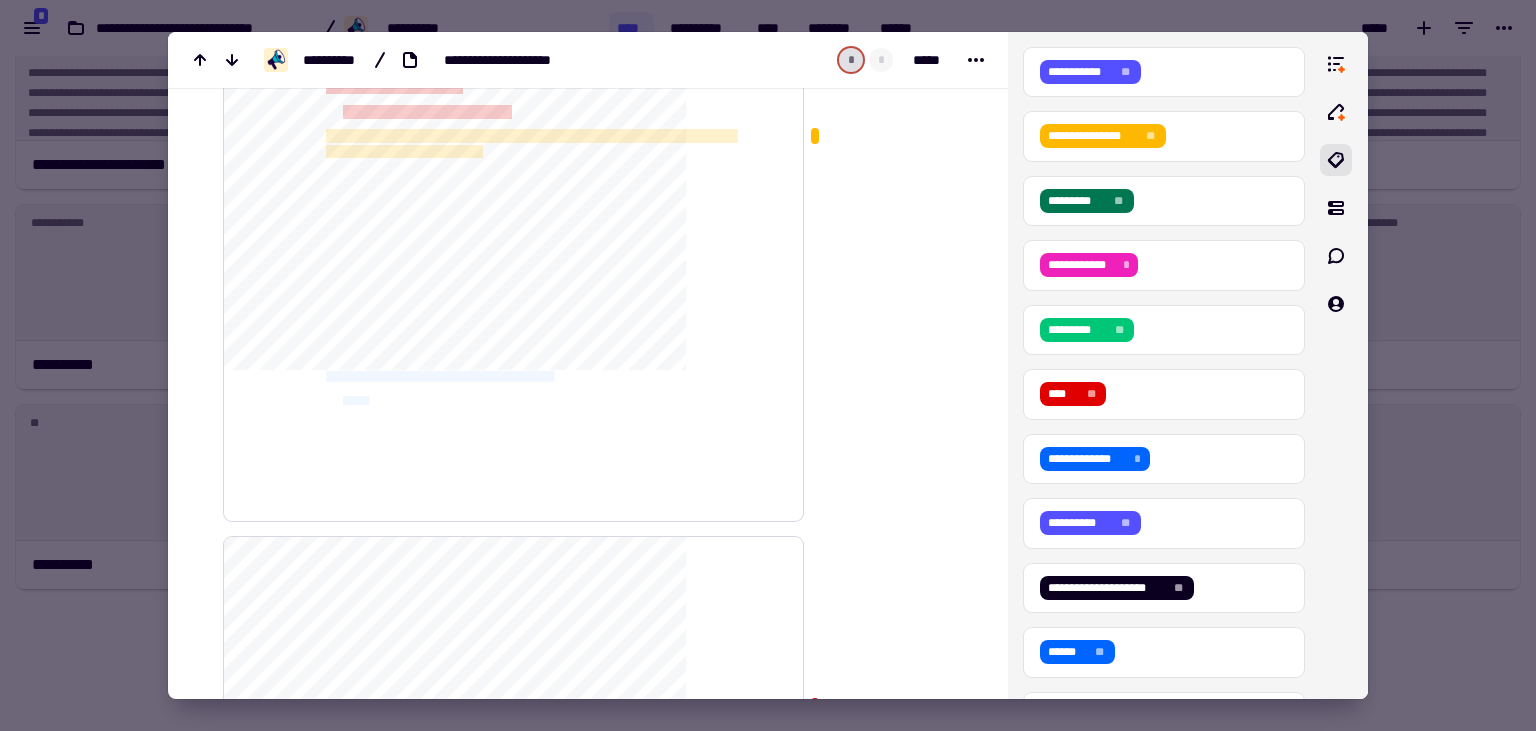 click on "**********" 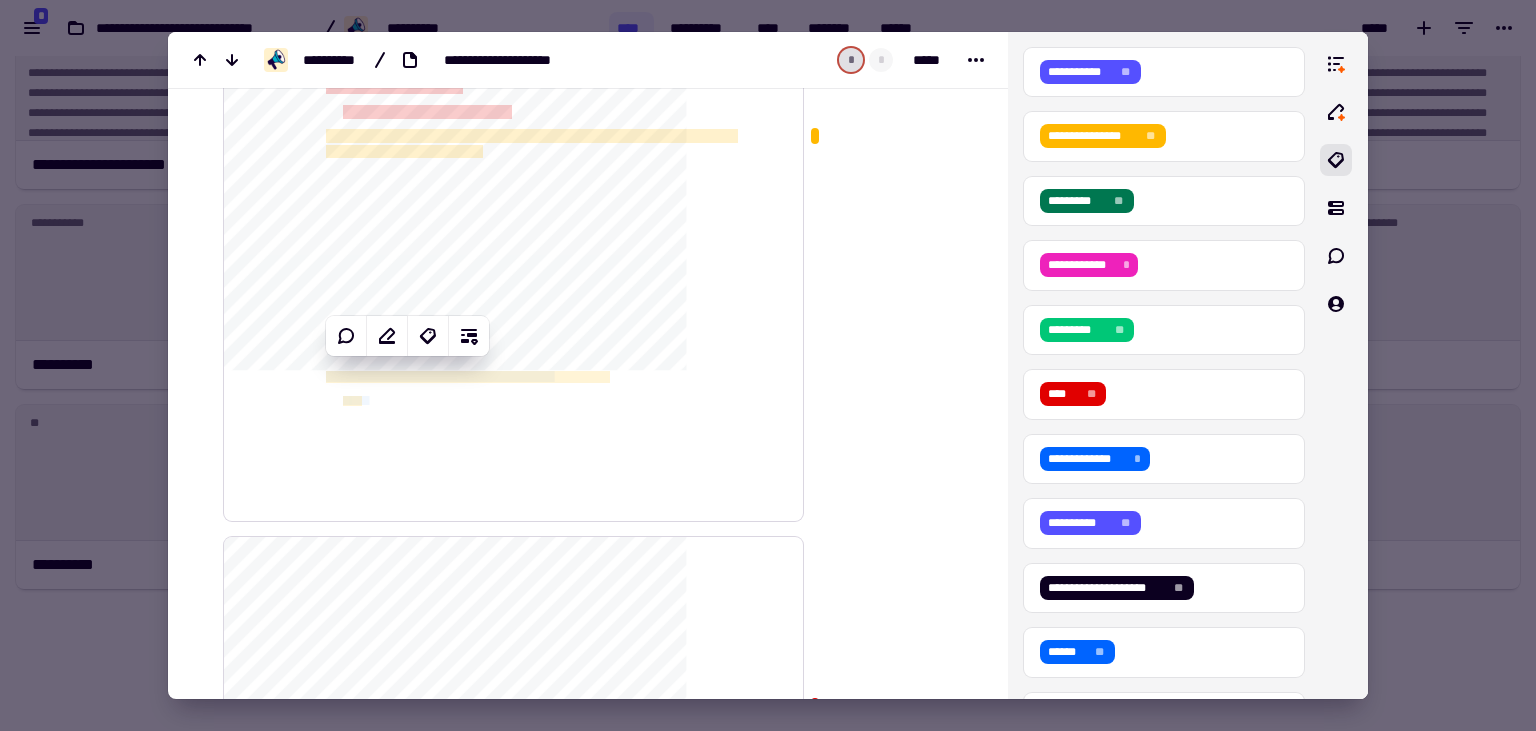click on "**********" 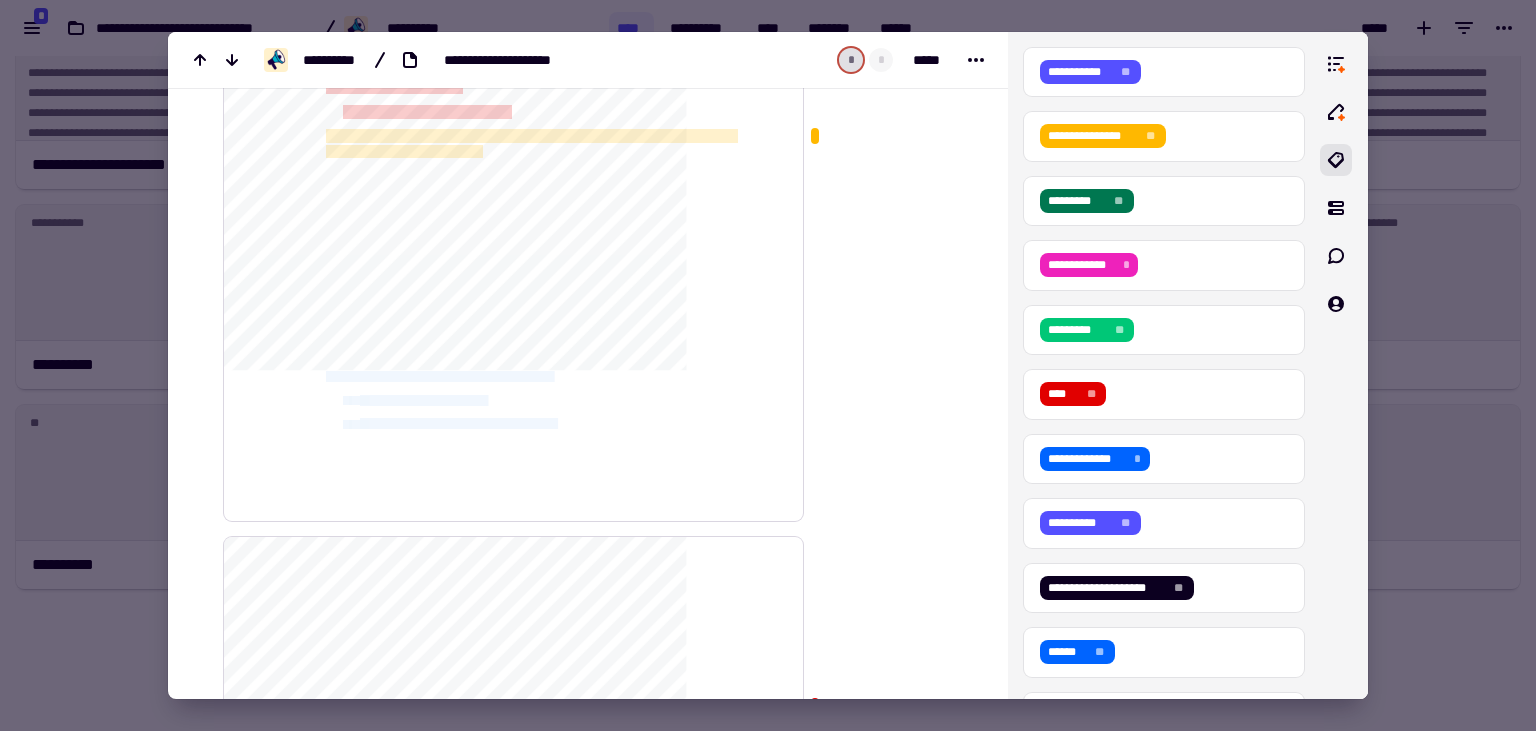 drag, startPoint x: 326, startPoint y: 371, endPoint x: 608, endPoint y: 416, distance: 285.56784 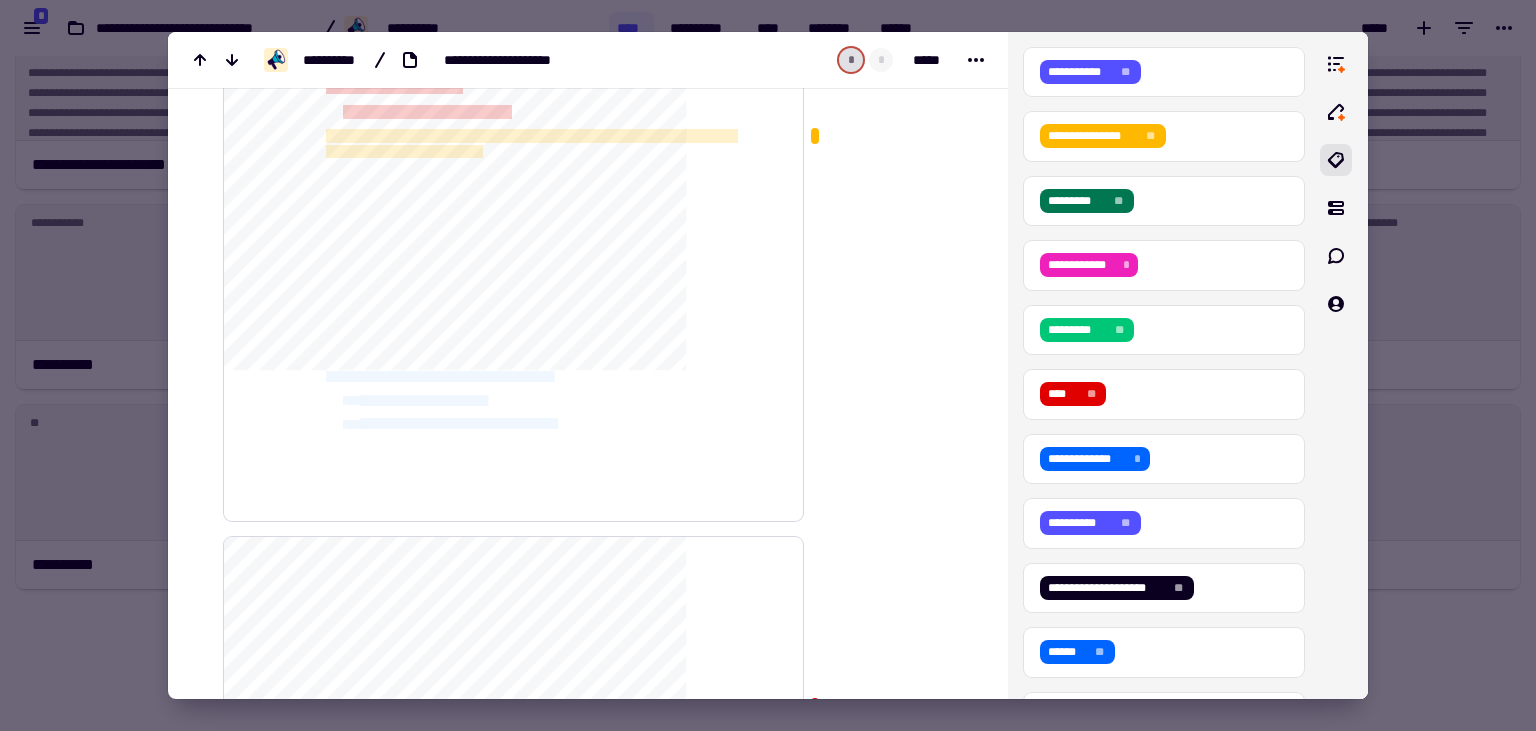 click on "**********" 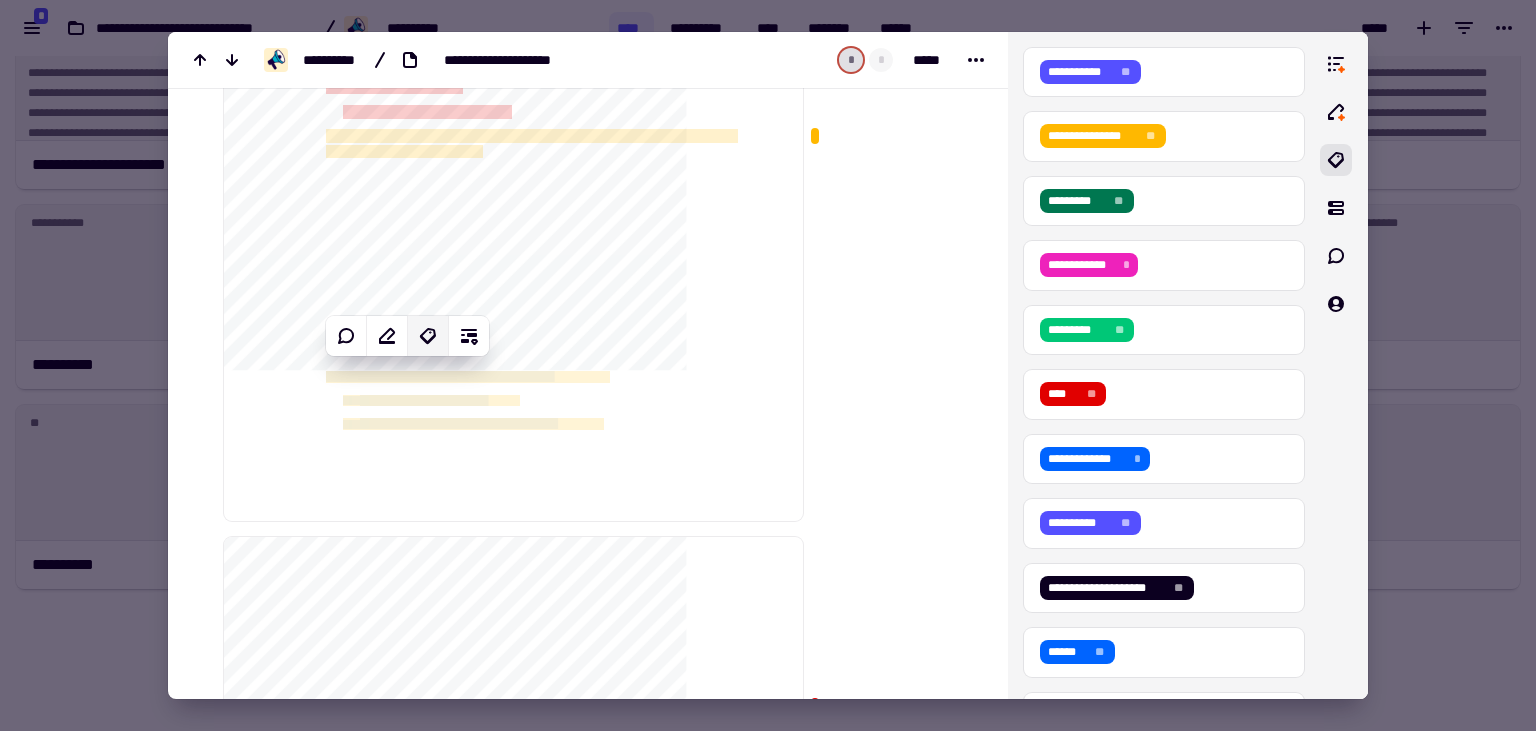 click 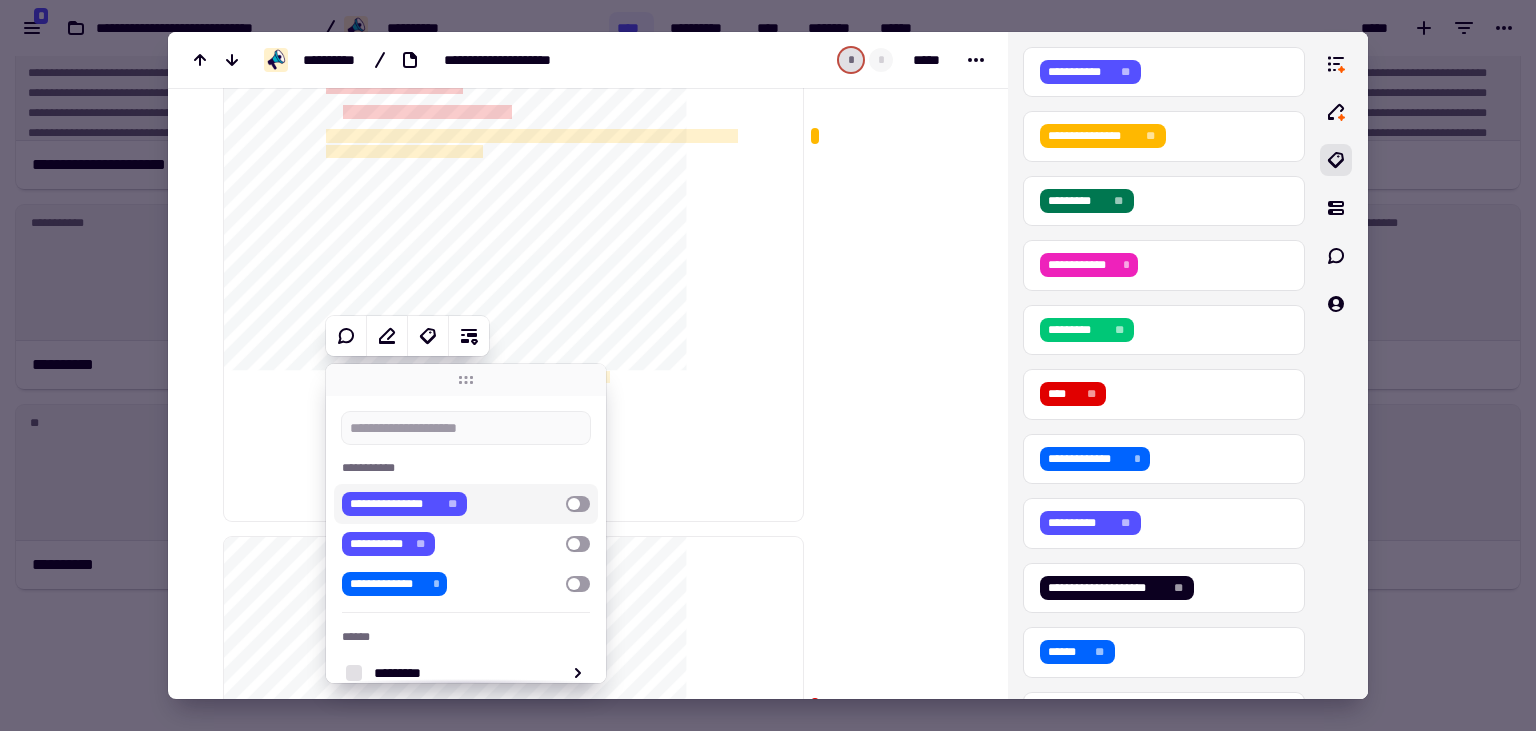 click at bounding box center [578, 504] 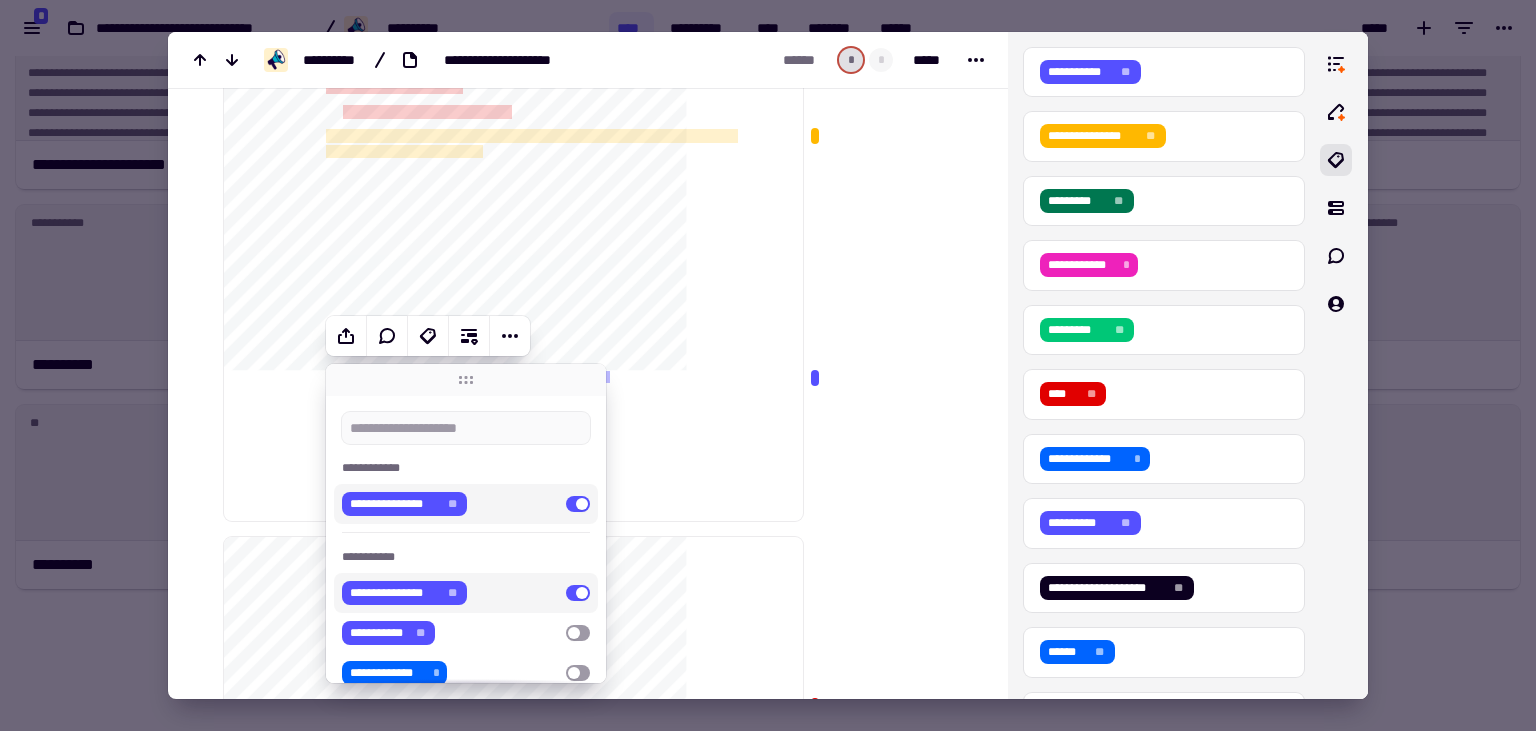 click at bounding box center (893, -2866) 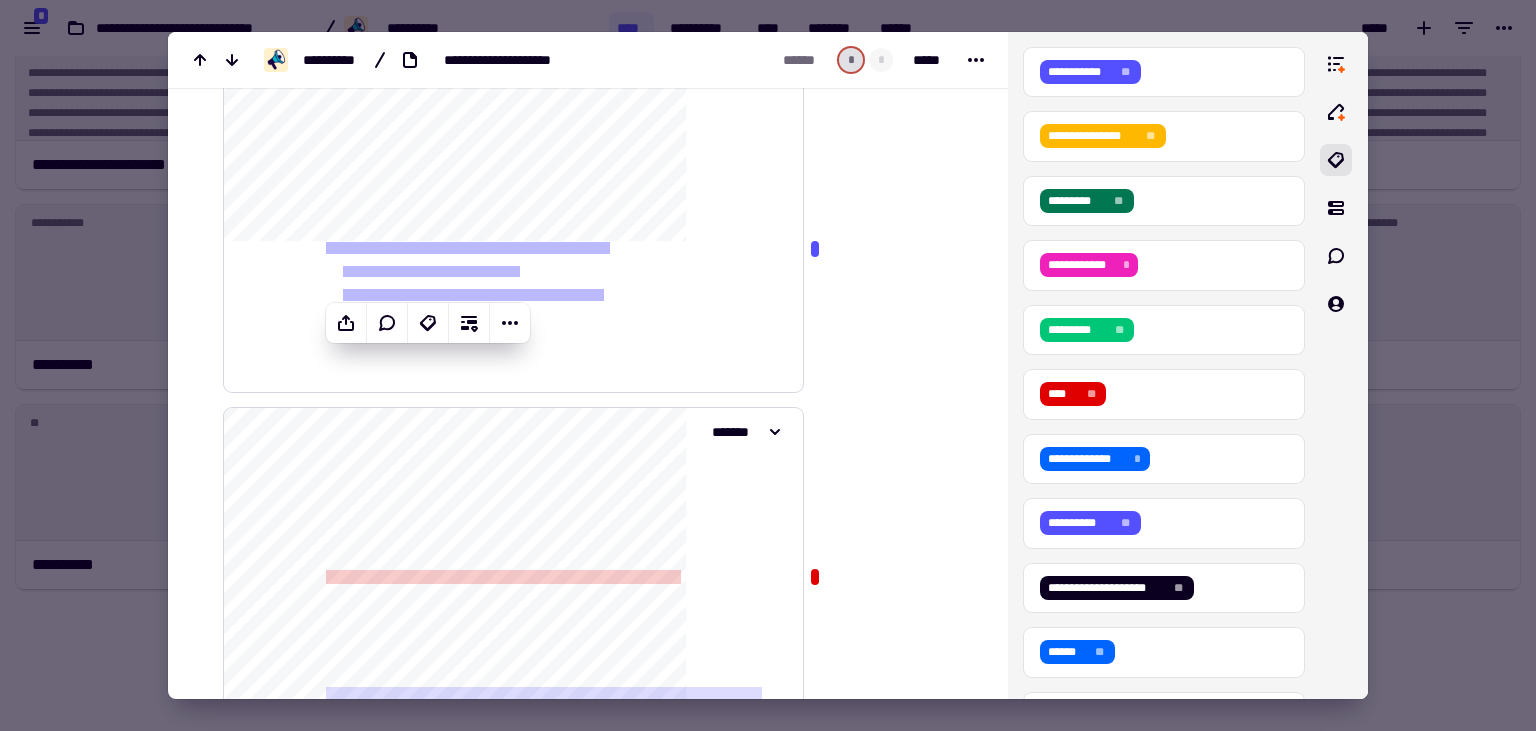 scroll, scrollTop: 6869, scrollLeft: 0, axis: vertical 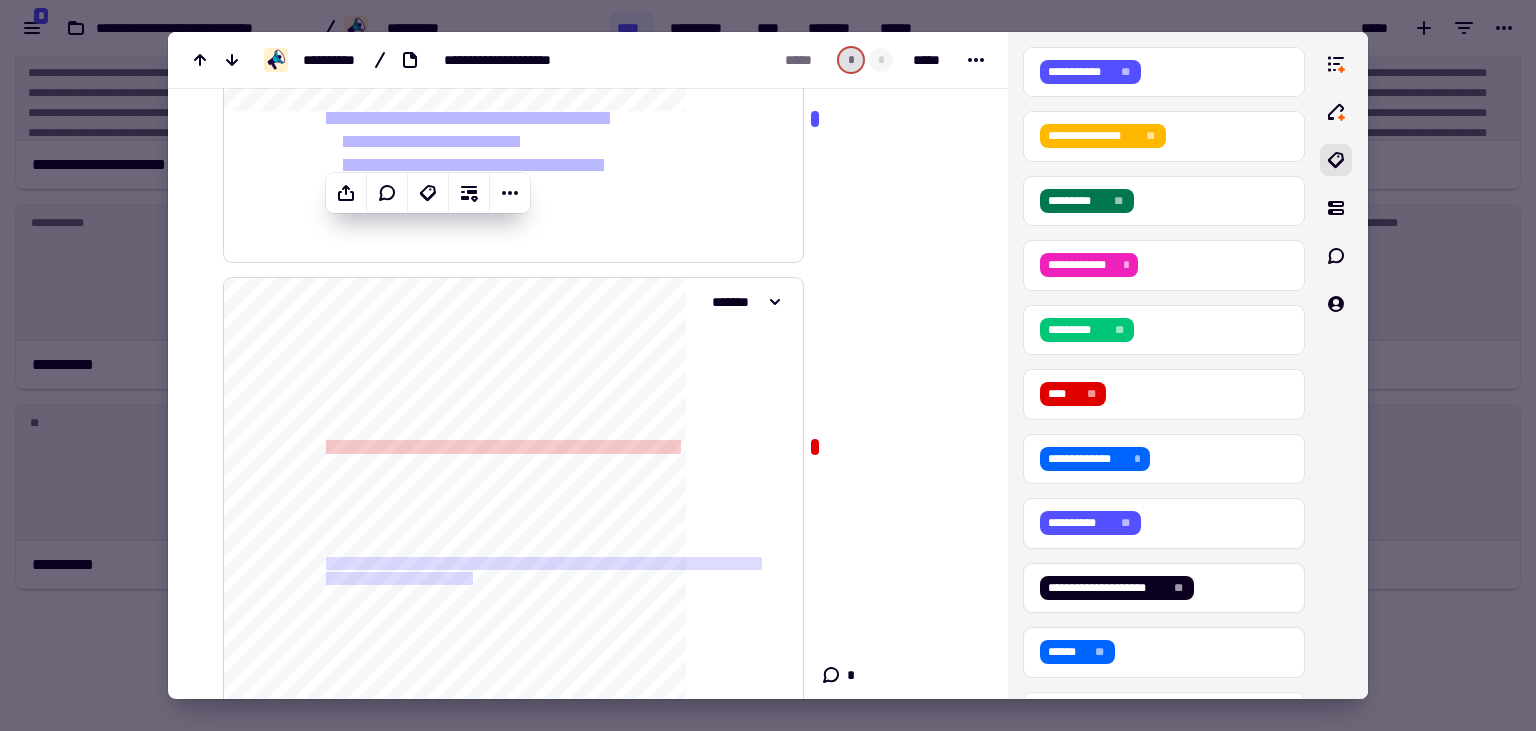 drag, startPoint x: 335, startPoint y: 369, endPoint x: 638, endPoint y: 378, distance: 303.13364 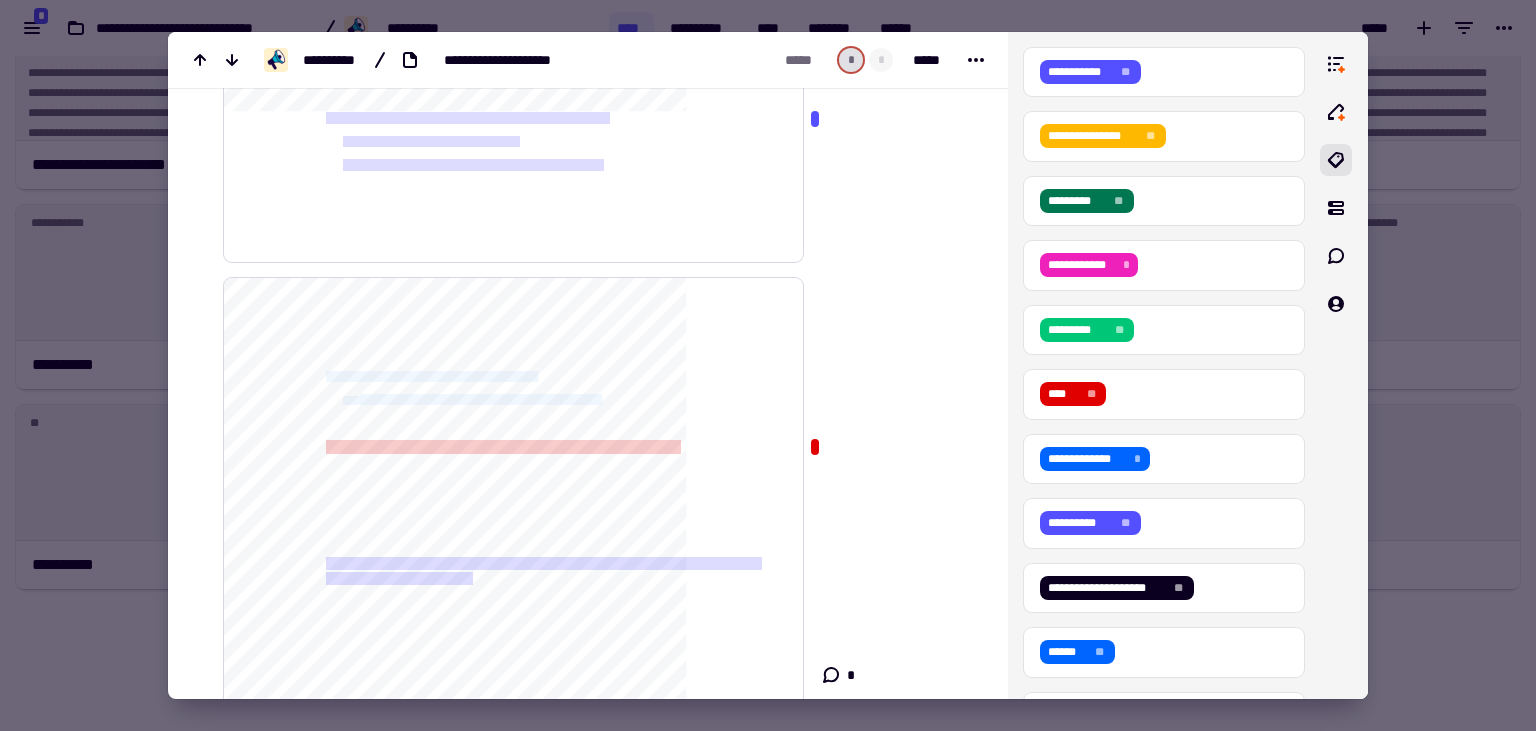 drag, startPoint x: 655, startPoint y: 396, endPoint x: 323, endPoint y: 373, distance: 332.79575 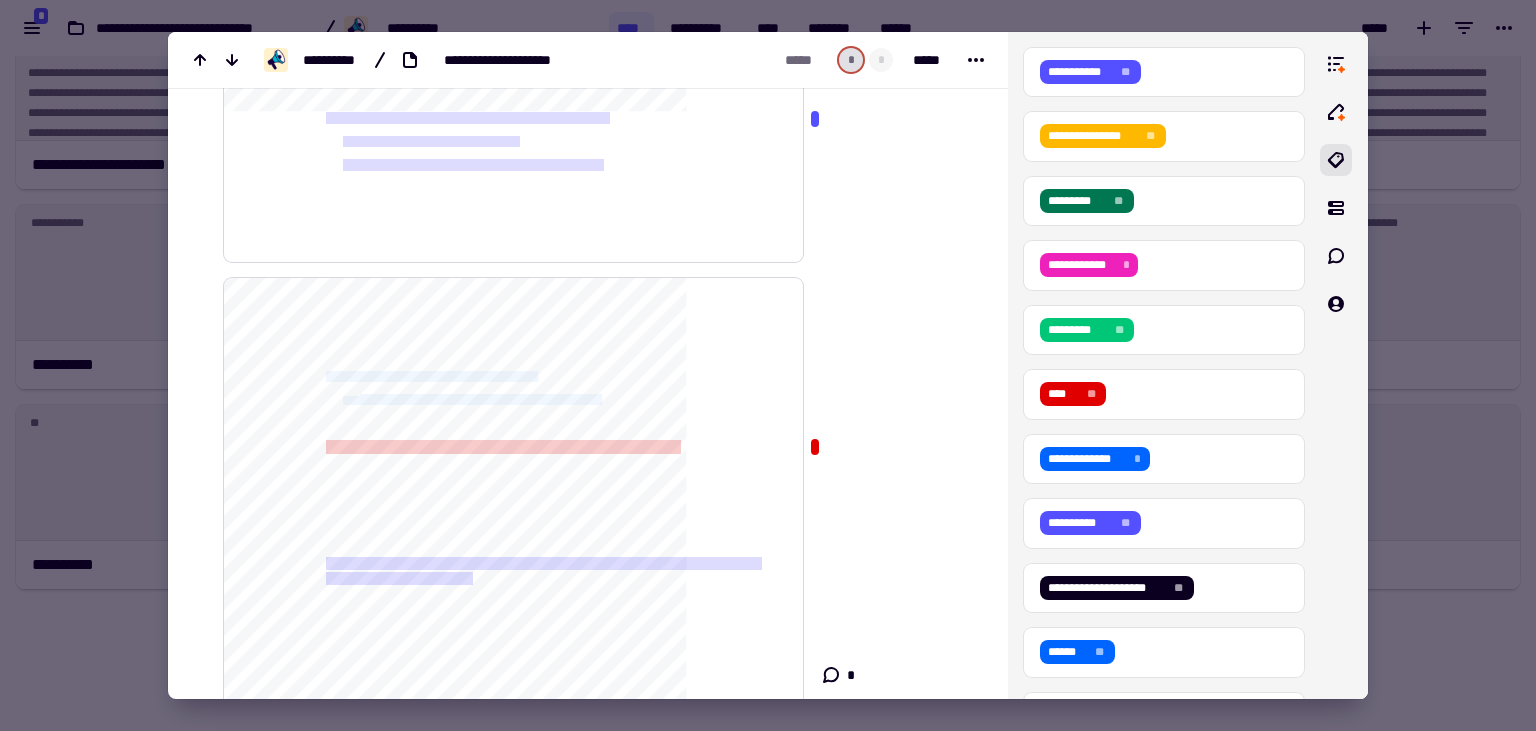 click on "**********" 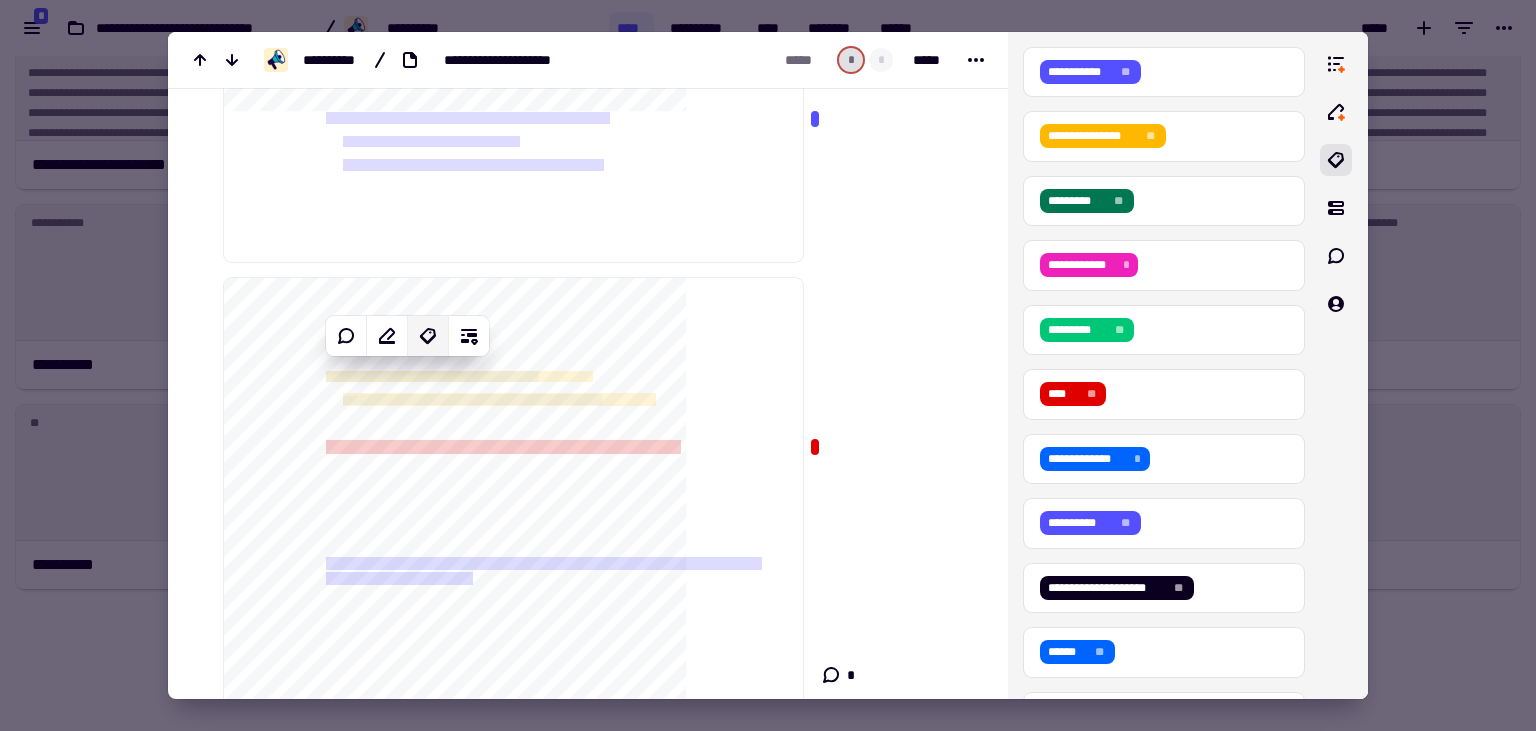 click 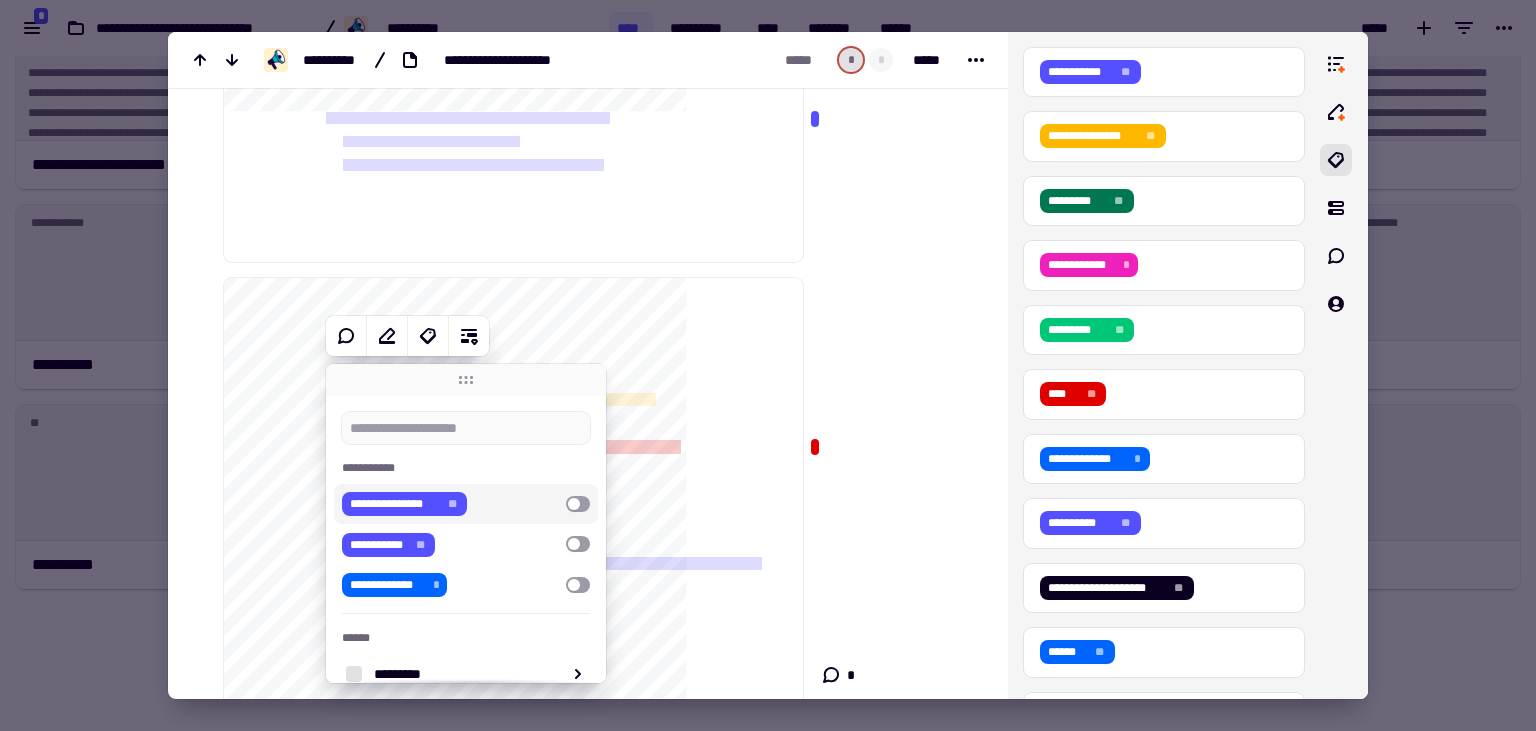 click at bounding box center (578, 504) 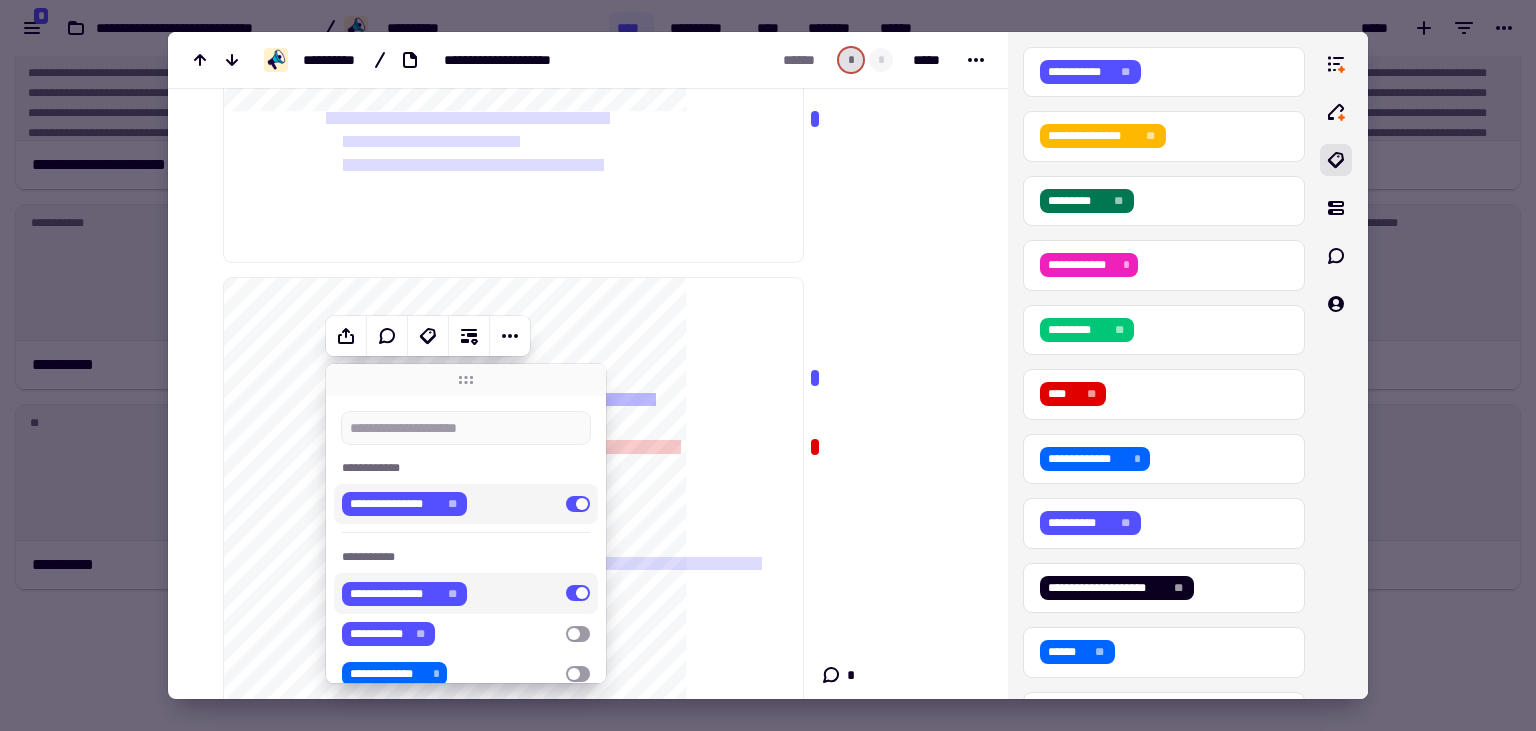 click at bounding box center [893, -3125] 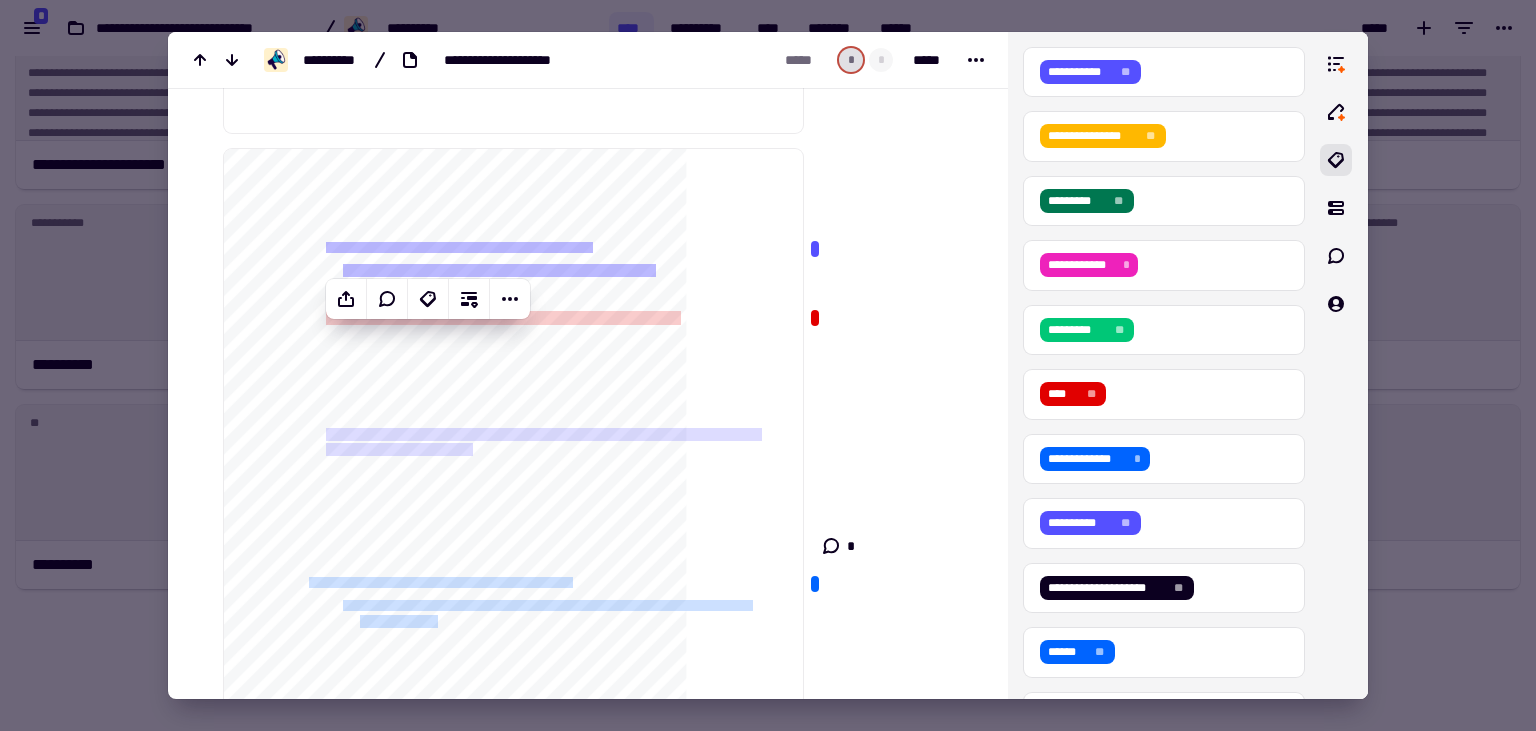 scroll, scrollTop: 7128, scrollLeft: 0, axis: vertical 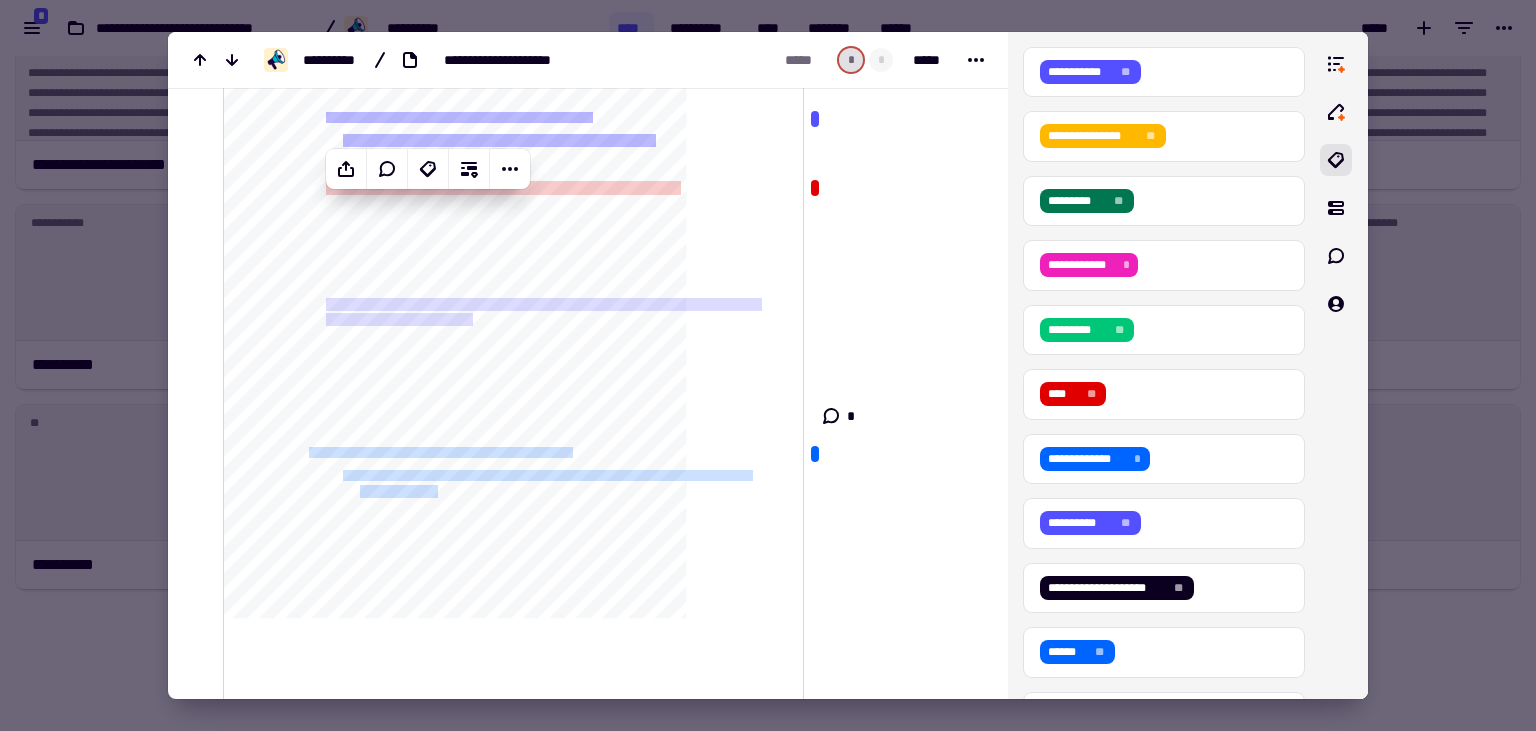 click on "**********" 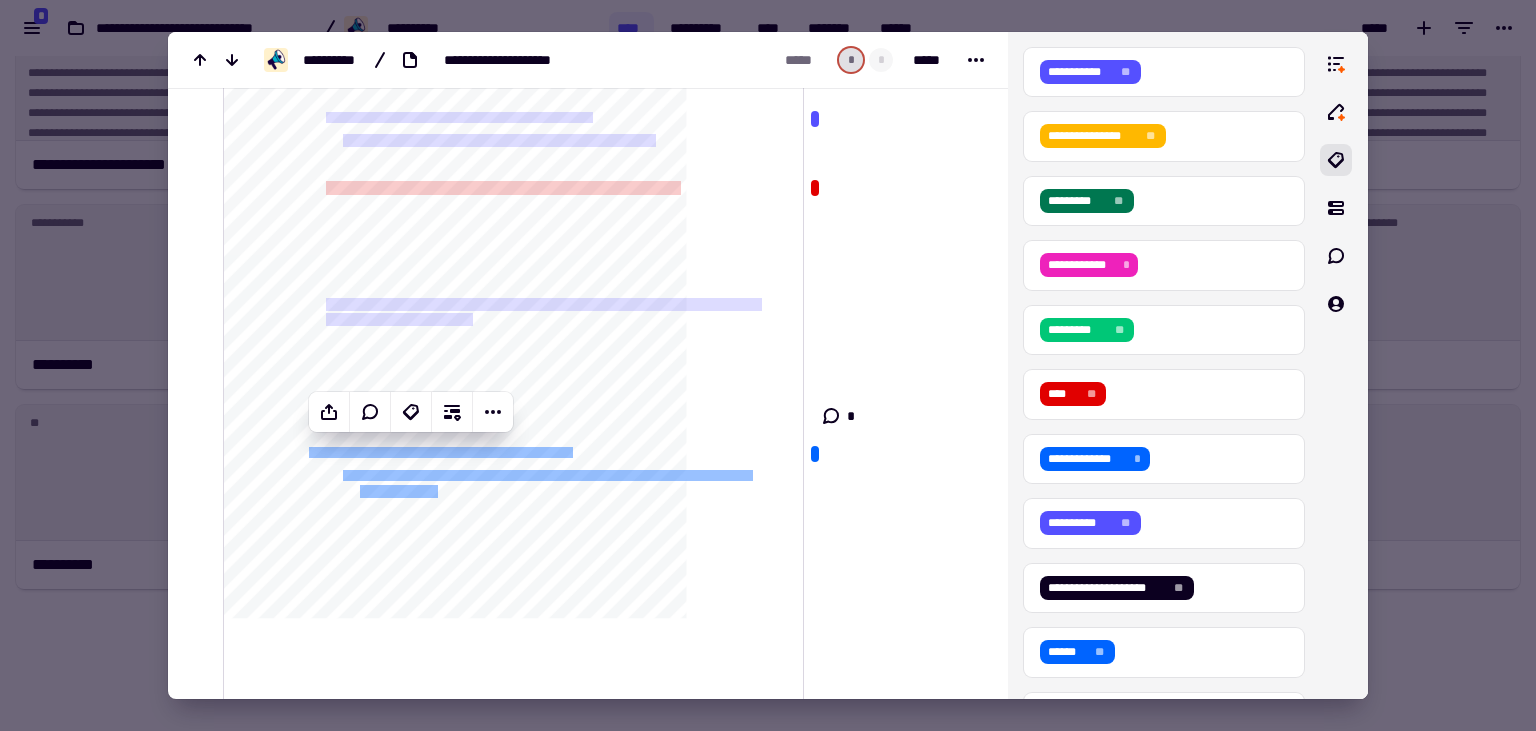 click on "**********" 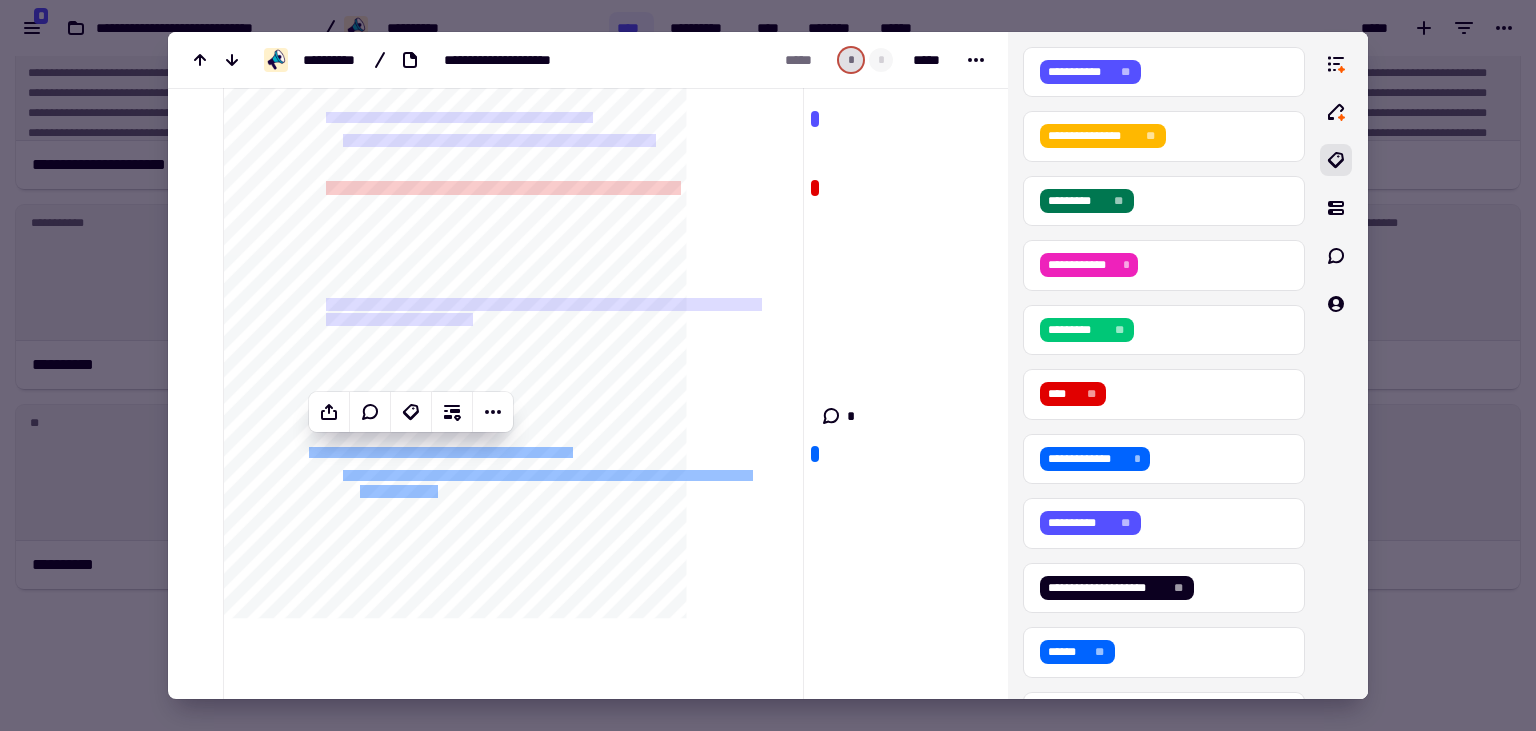 scroll, scrollTop: 7498, scrollLeft: 0, axis: vertical 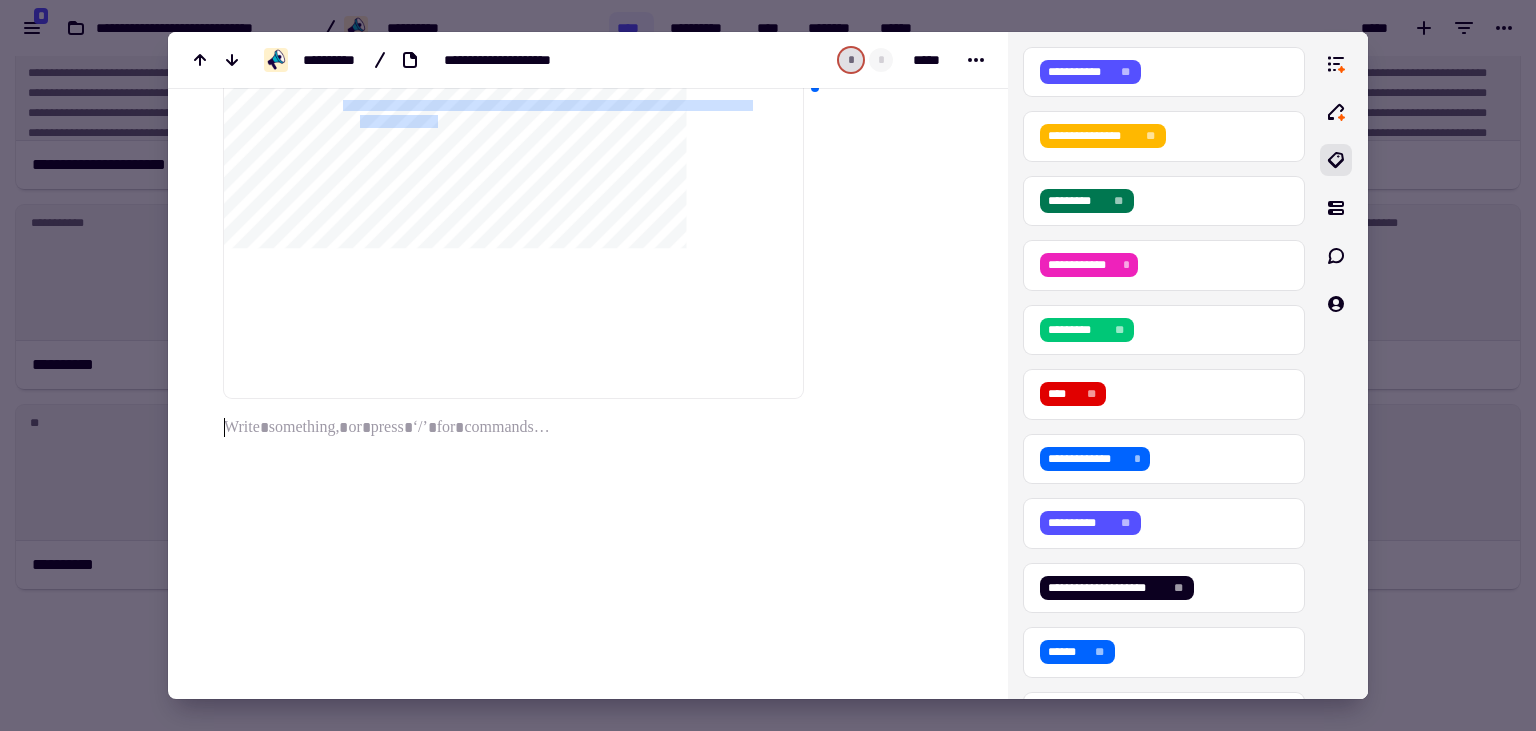 click on "*" at bounding box center [891, -3321] 